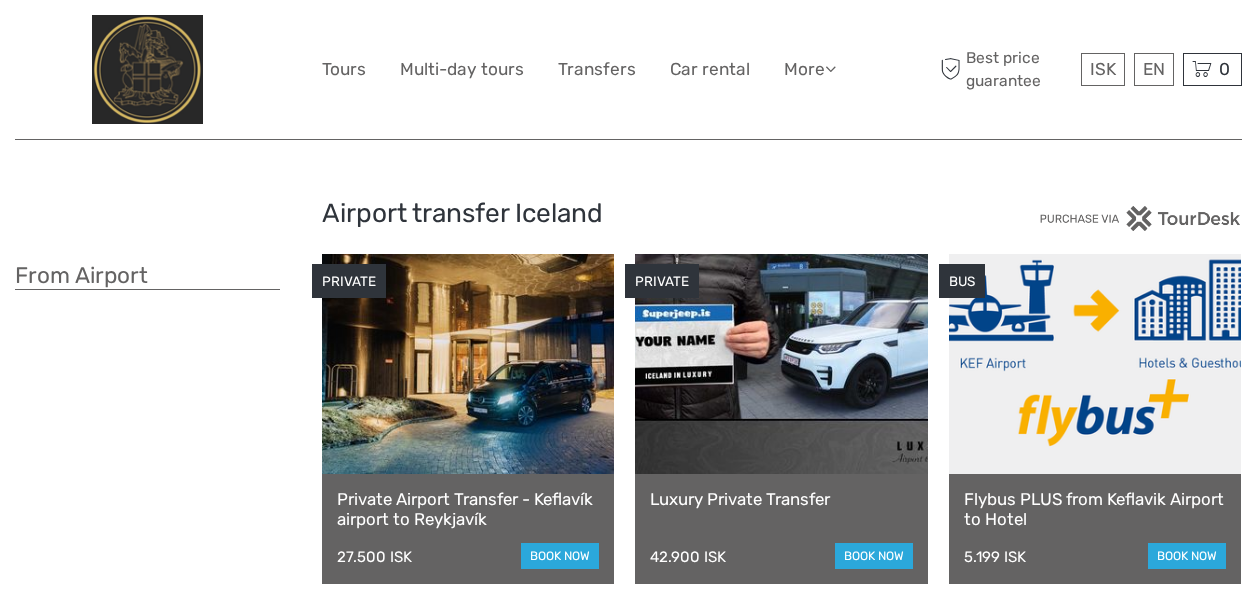 scroll, scrollTop: 0, scrollLeft: 0, axis: both 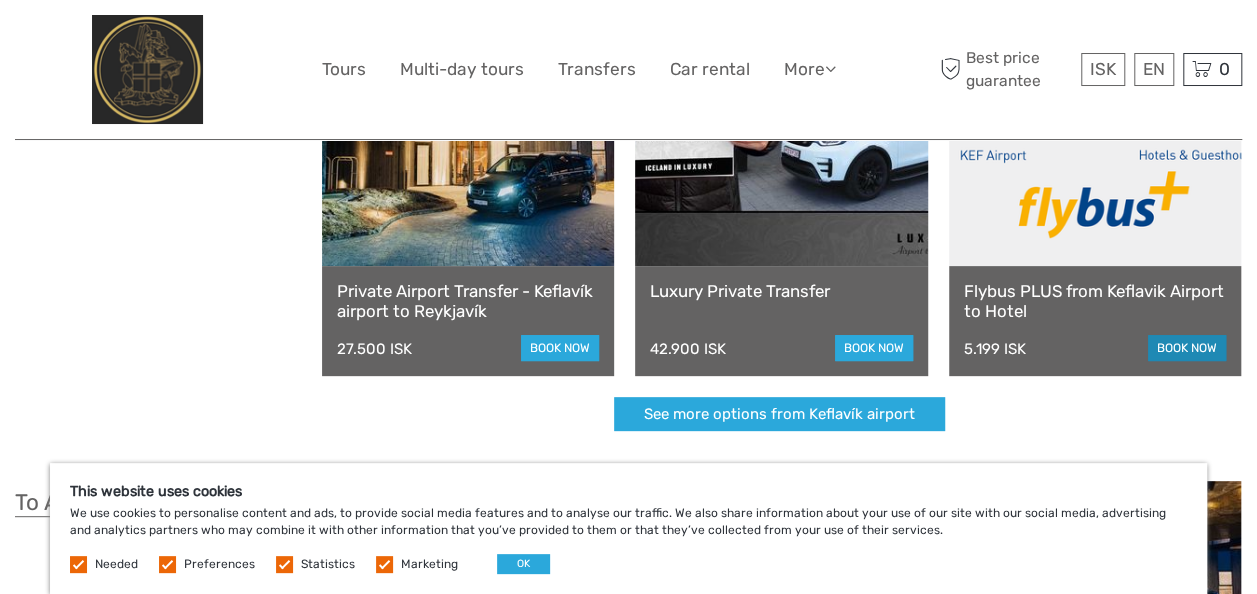 click on "book now" at bounding box center (1187, 348) 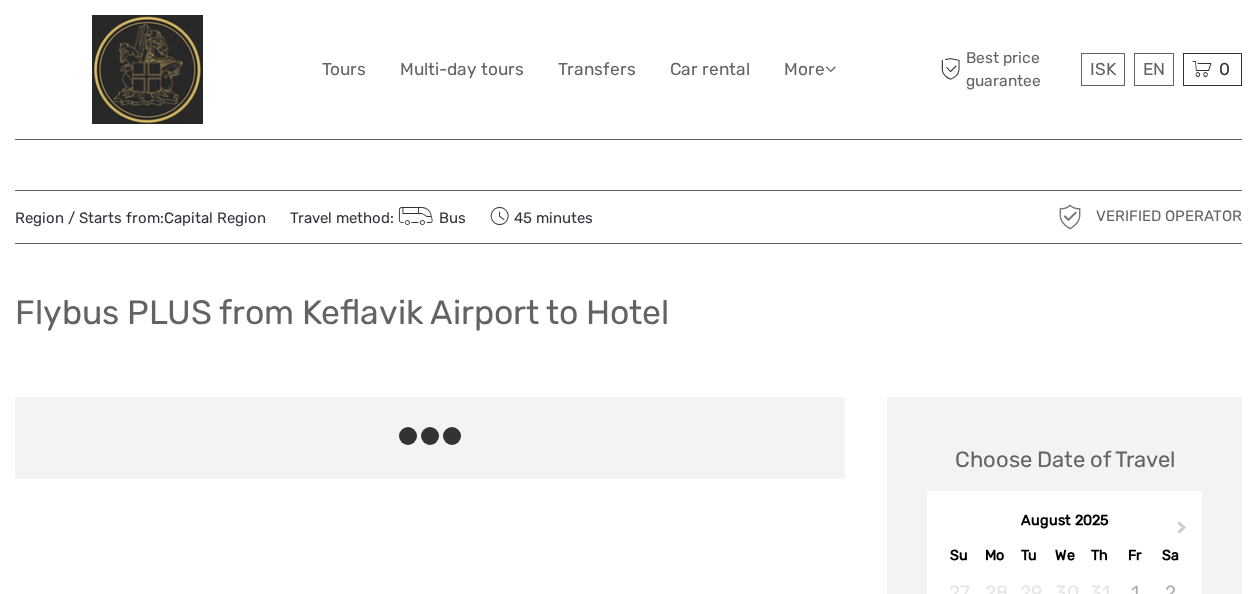 scroll, scrollTop: 0, scrollLeft: 0, axis: both 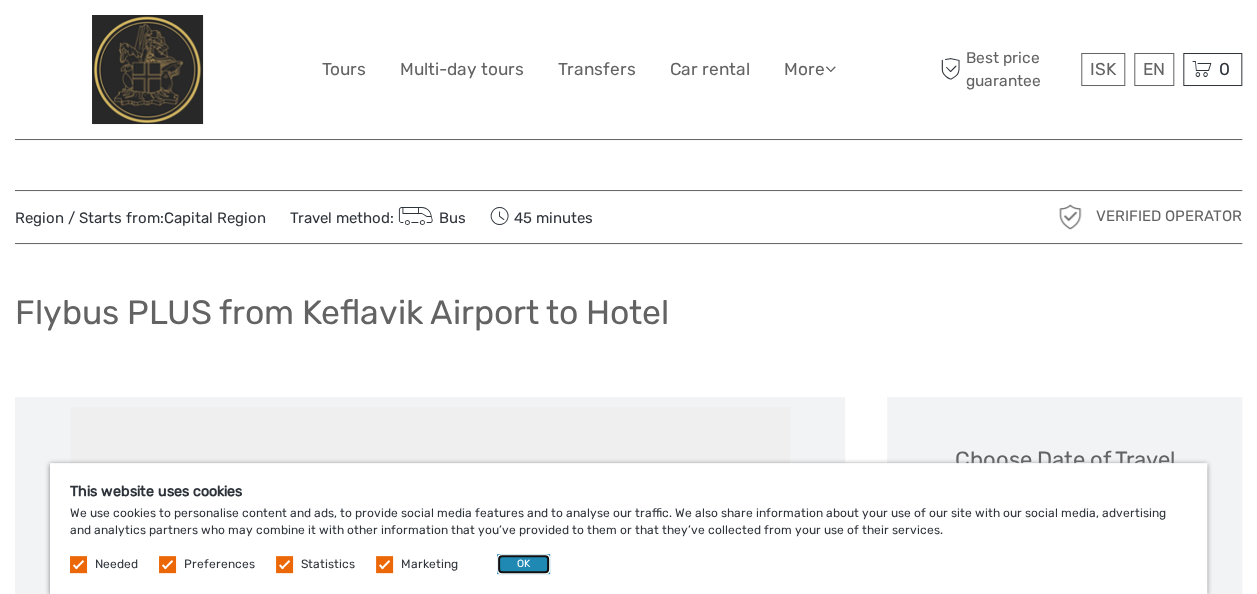 click on "OK" at bounding box center (523, 564) 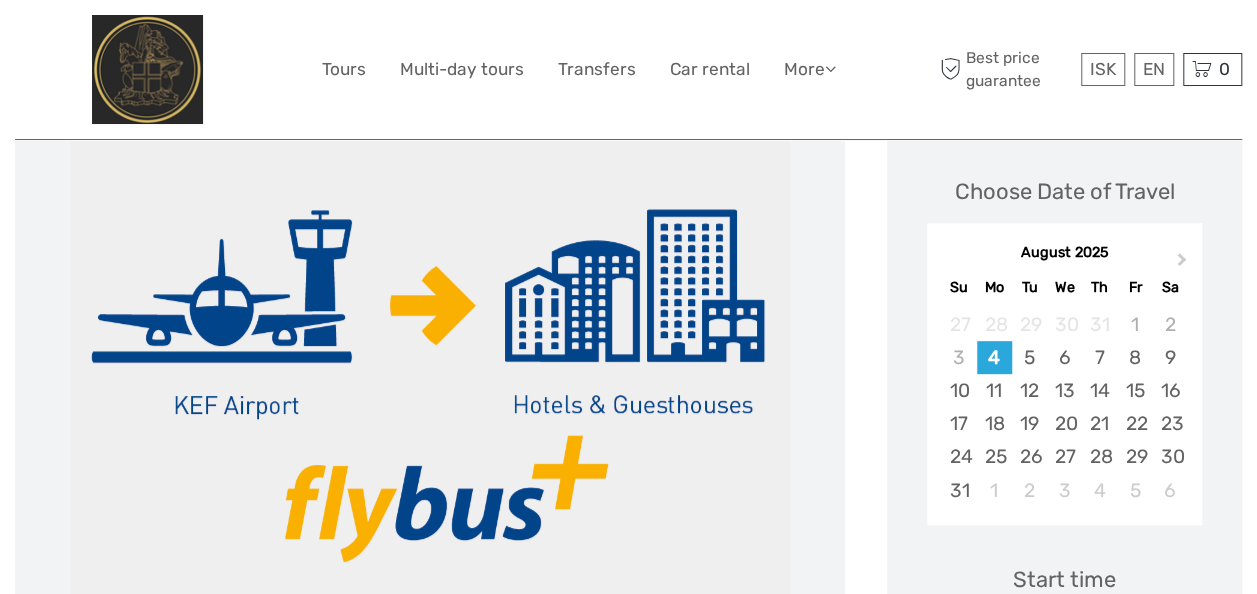 scroll, scrollTop: 271, scrollLeft: 0, axis: vertical 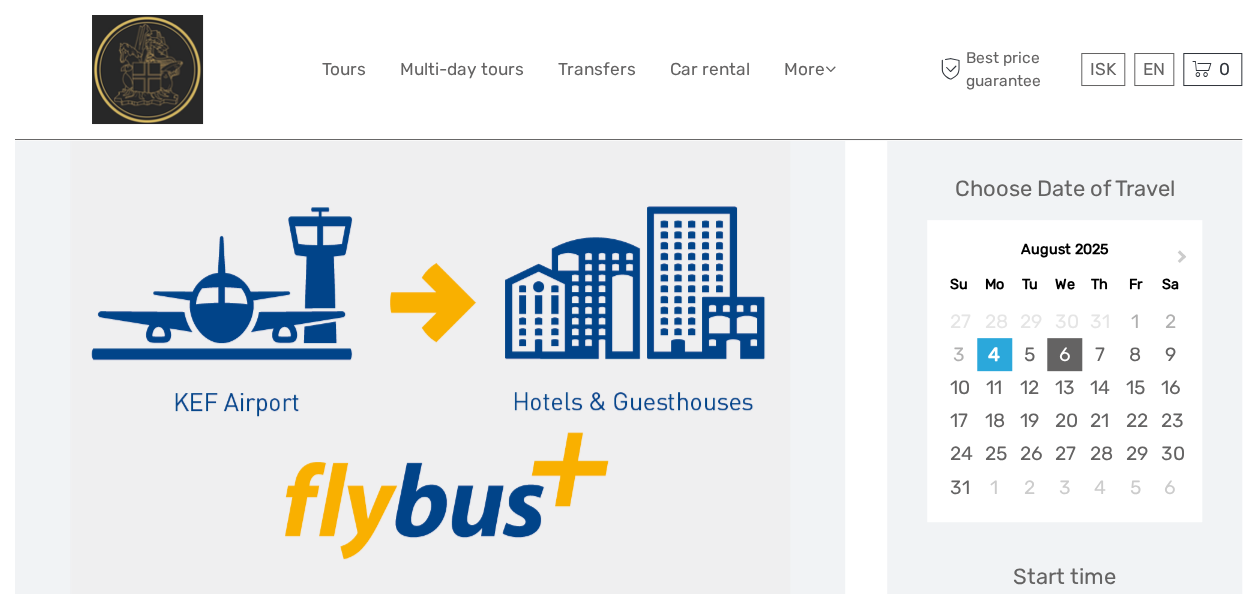 click on "6" at bounding box center (1064, 354) 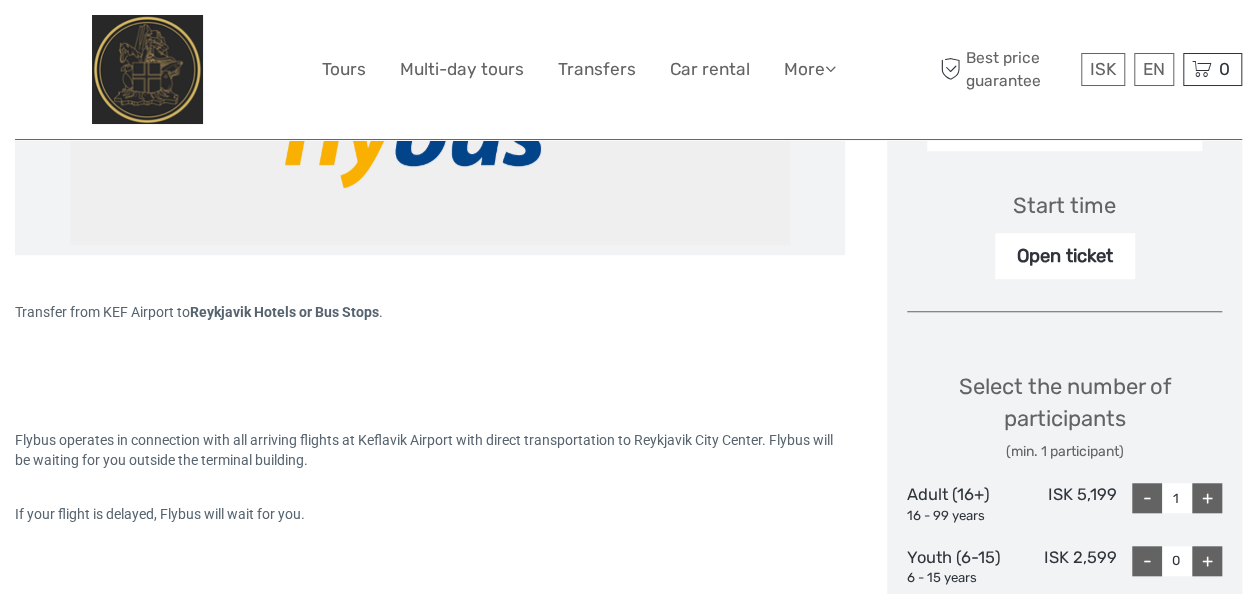 scroll, scrollTop: 794, scrollLeft: 0, axis: vertical 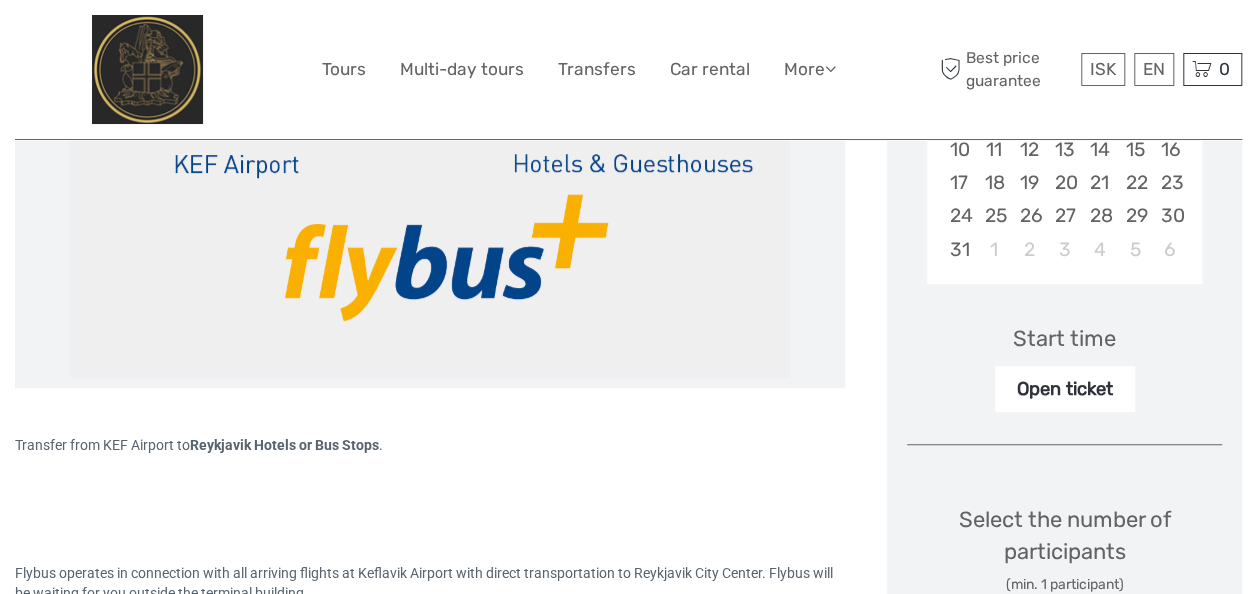 click on "Start time" at bounding box center [1064, 338] 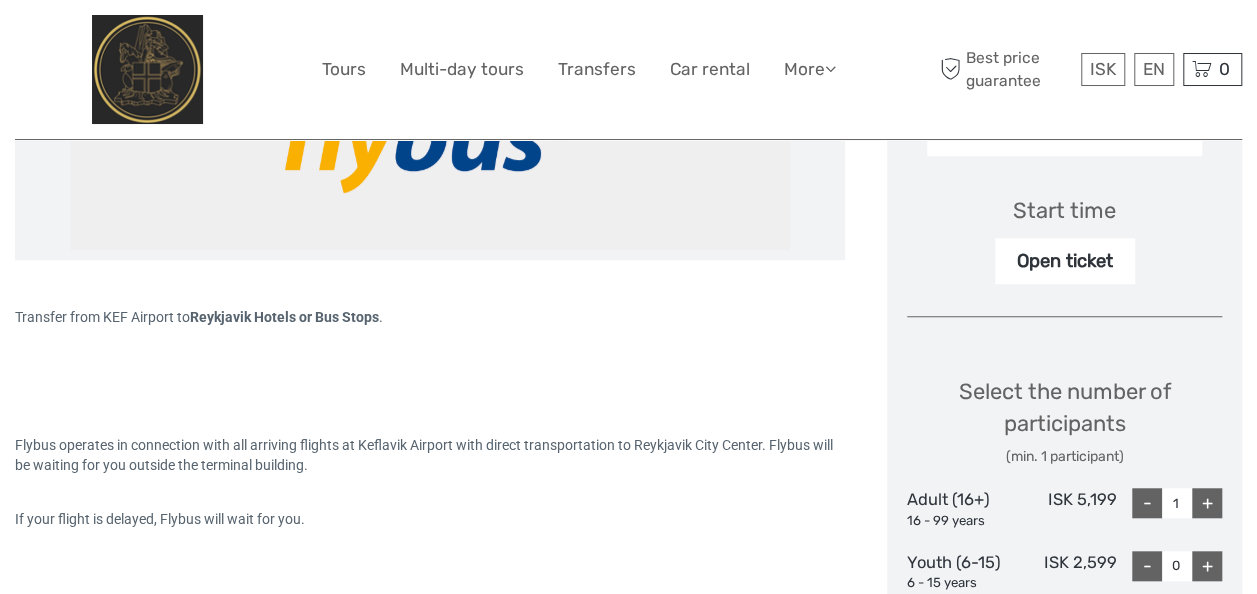 scroll, scrollTop: 636, scrollLeft: 0, axis: vertical 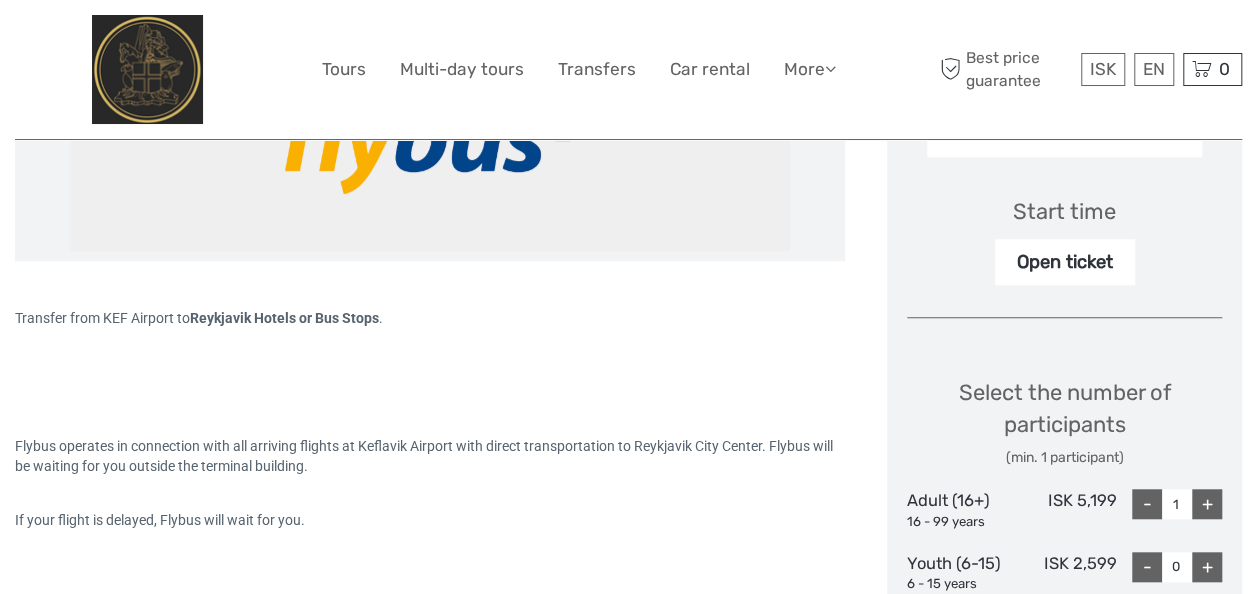 click on "Start time" at bounding box center [1064, 211] 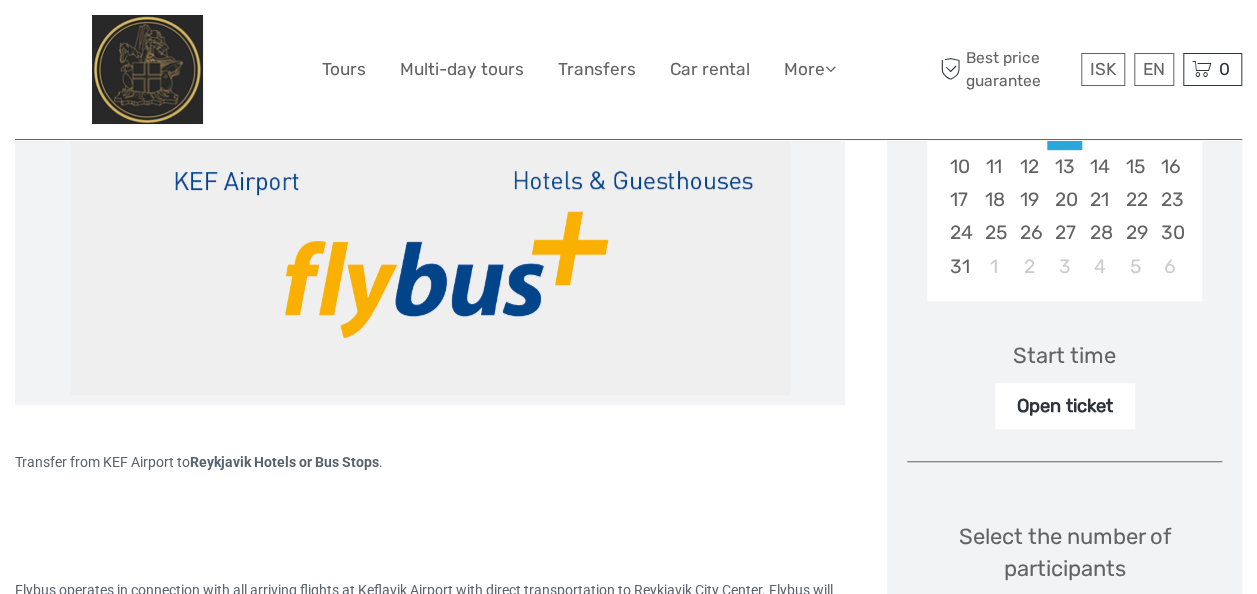 scroll, scrollTop: 549, scrollLeft: 0, axis: vertical 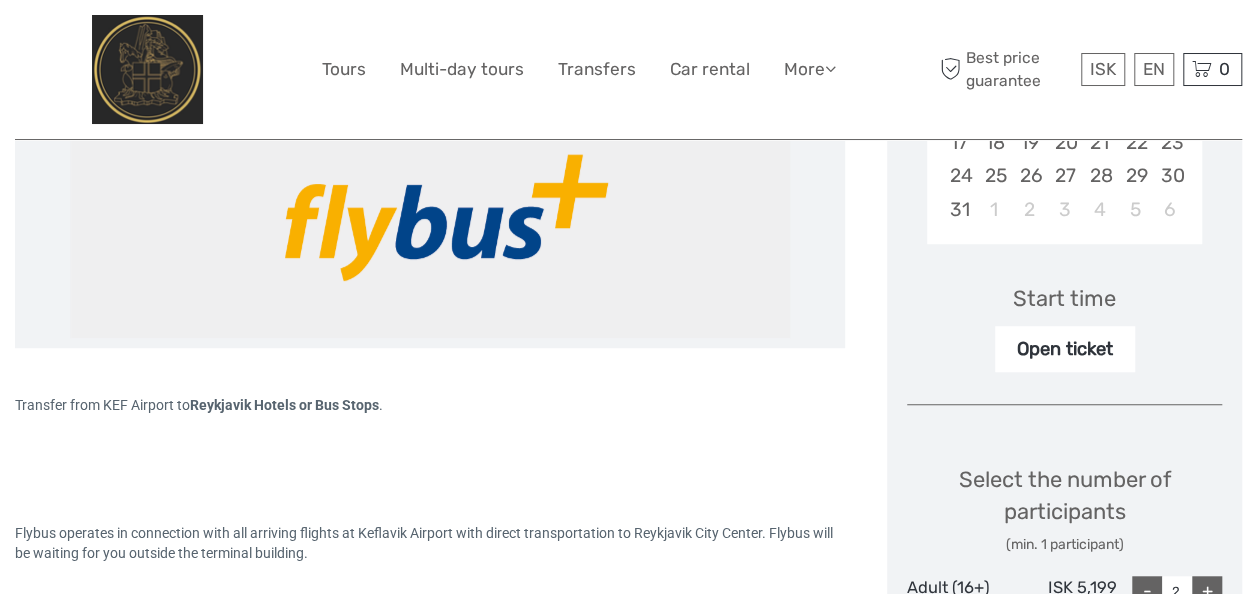 click on "Start time" at bounding box center [1064, 298] 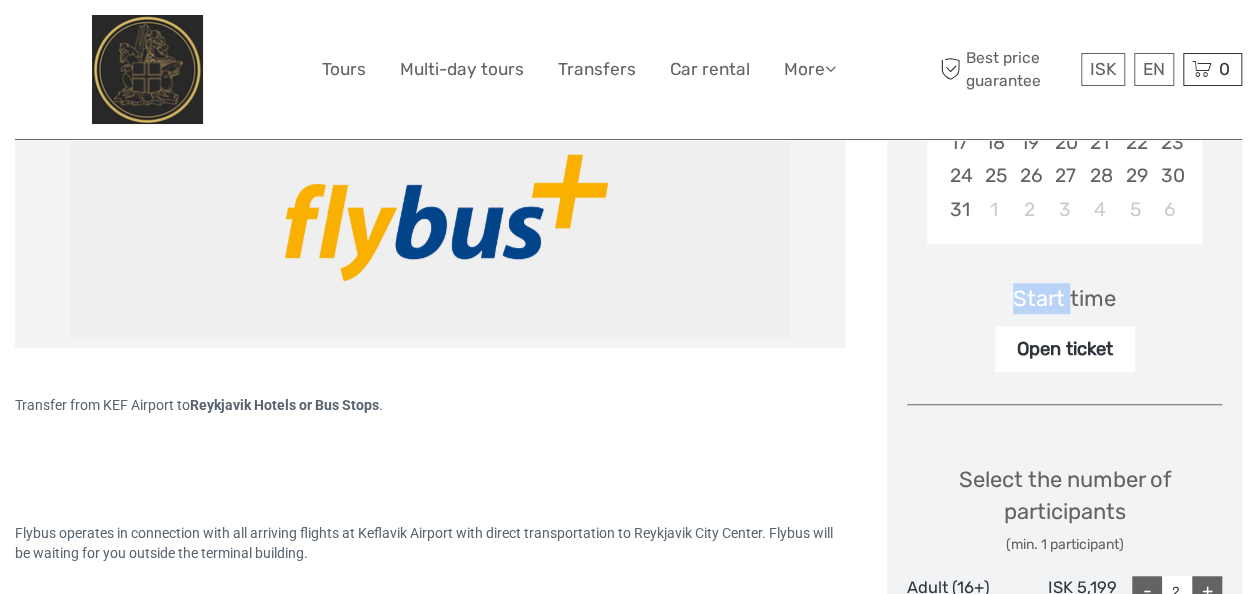click on "Start time" at bounding box center (1064, 298) 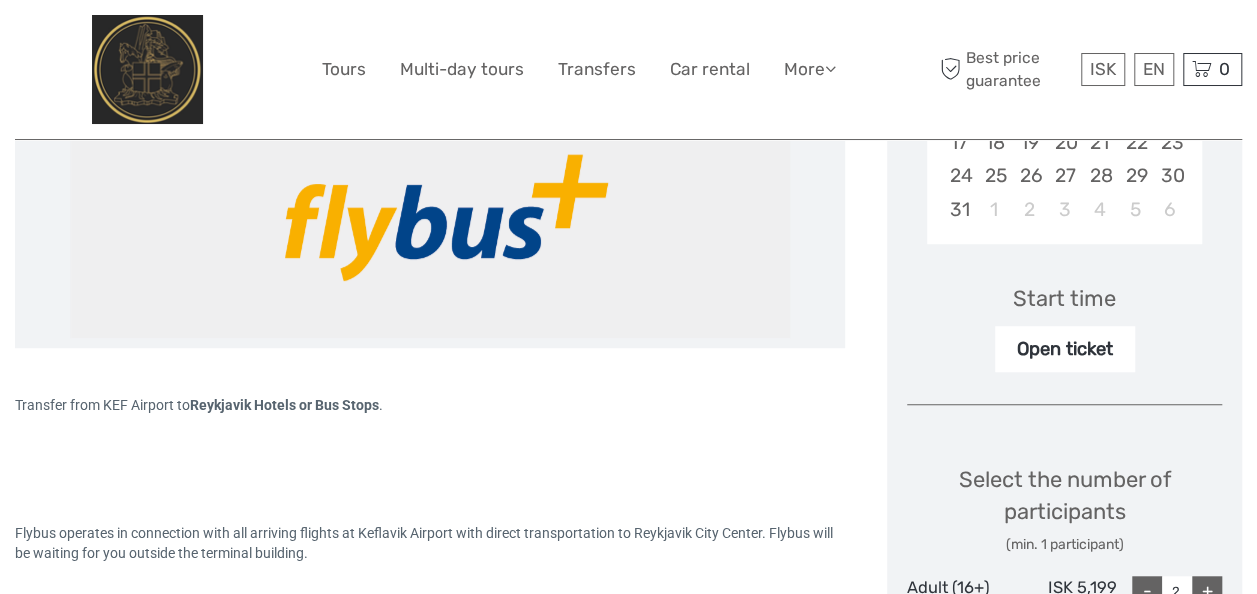 click on "Start time" at bounding box center (1064, 298) 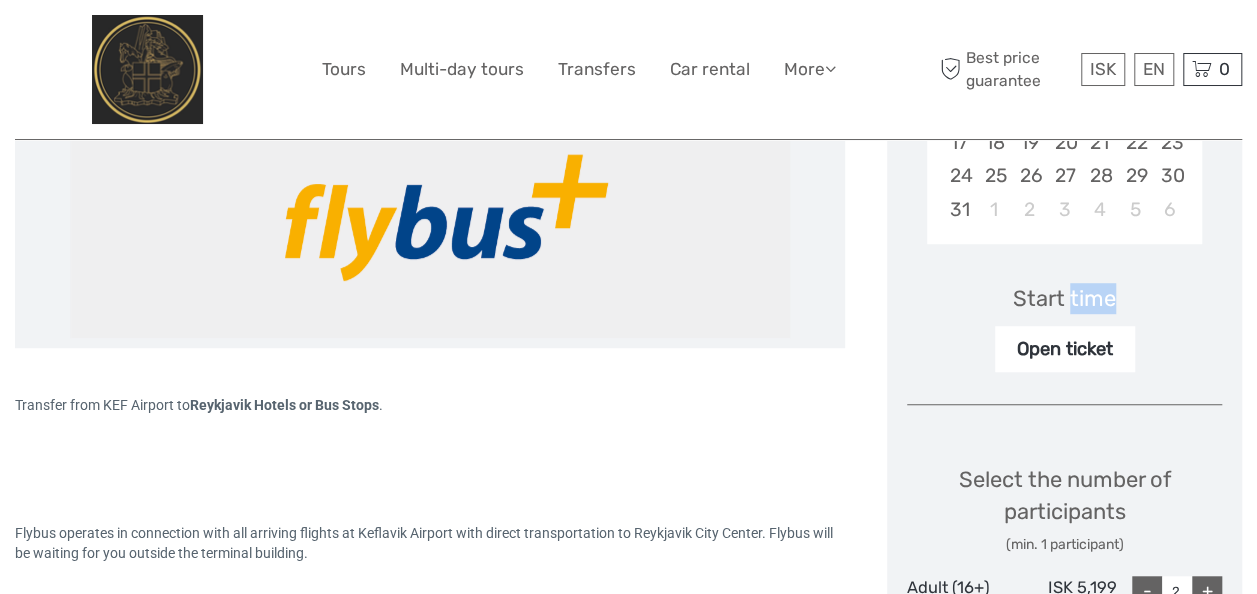 click on "Start time" at bounding box center (1064, 298) 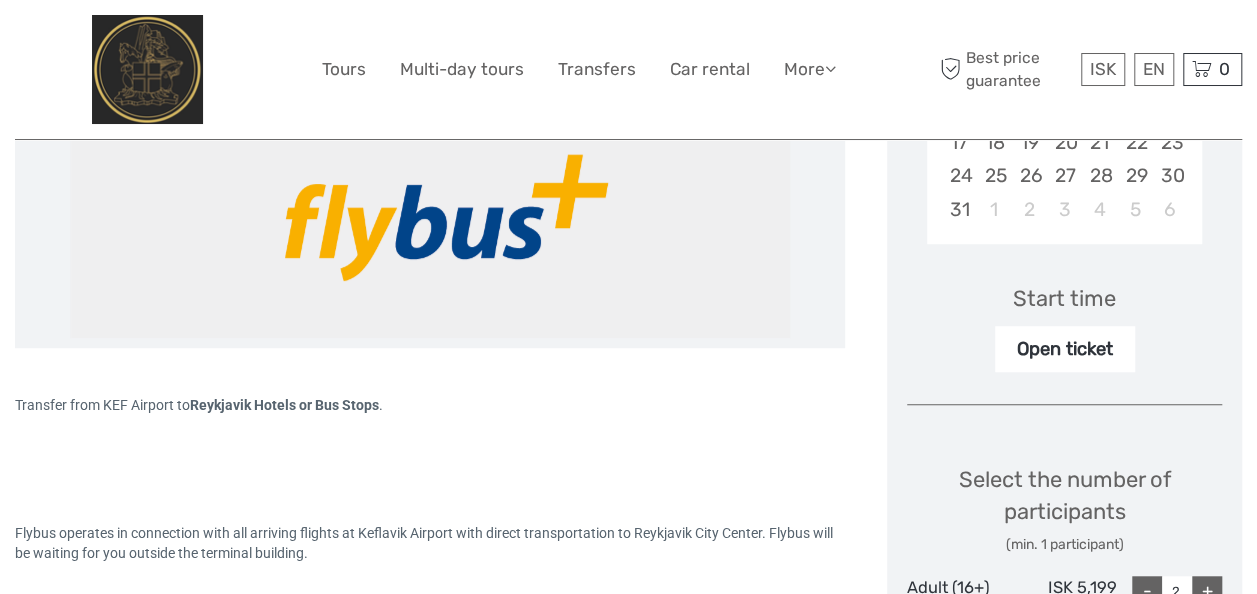 drag, startPoint x: 1097, startPoint y: 297, endPoint x: 1048, endPoint y: 348, distance: 70.724815 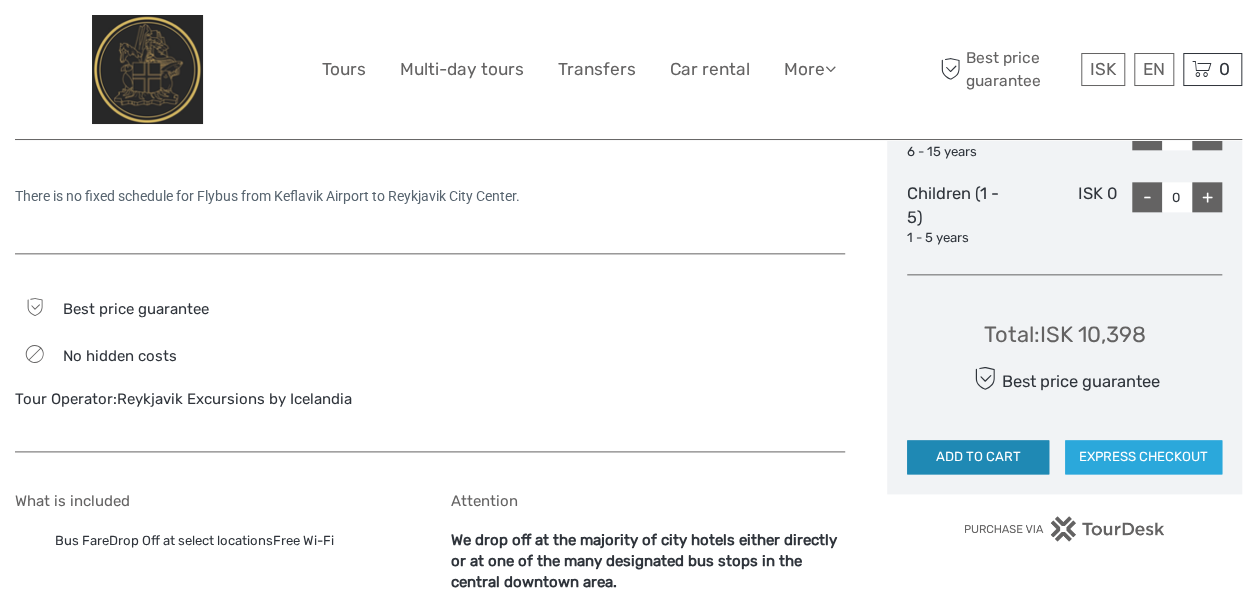 click on "ADD TO CART" at bounding box center [978, 457] 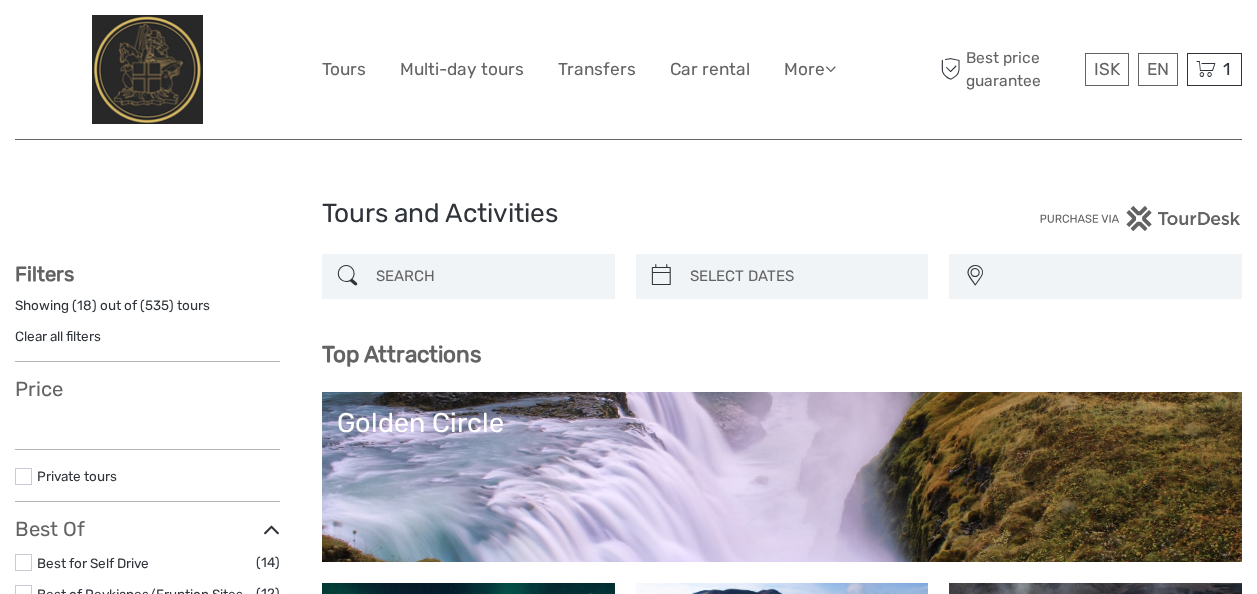 select 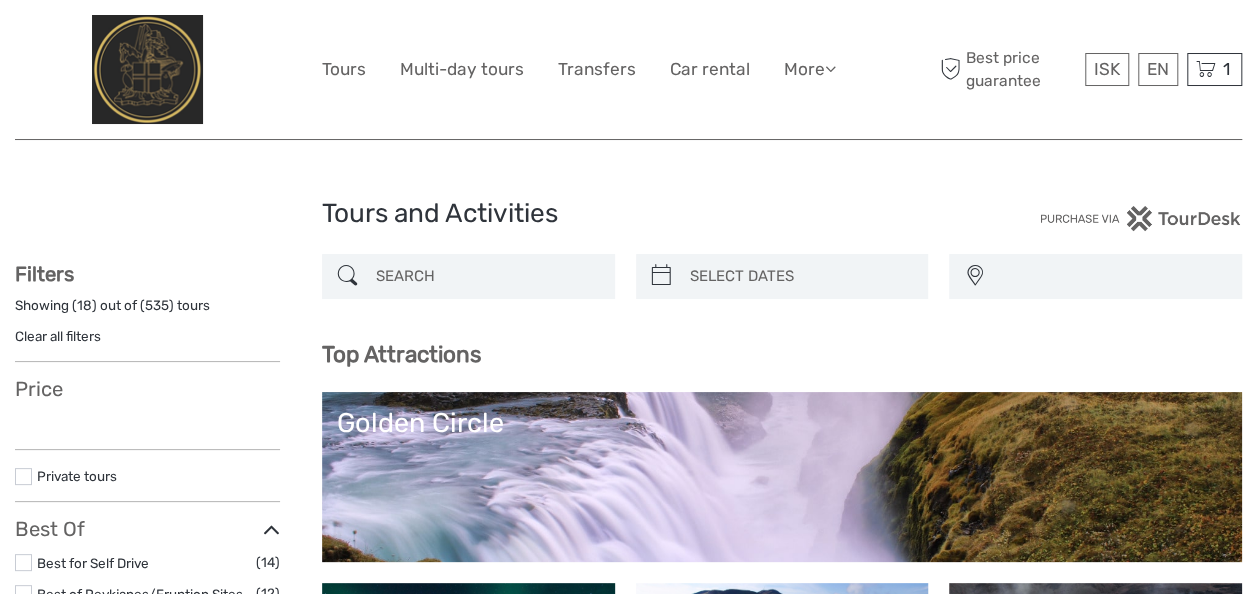 select 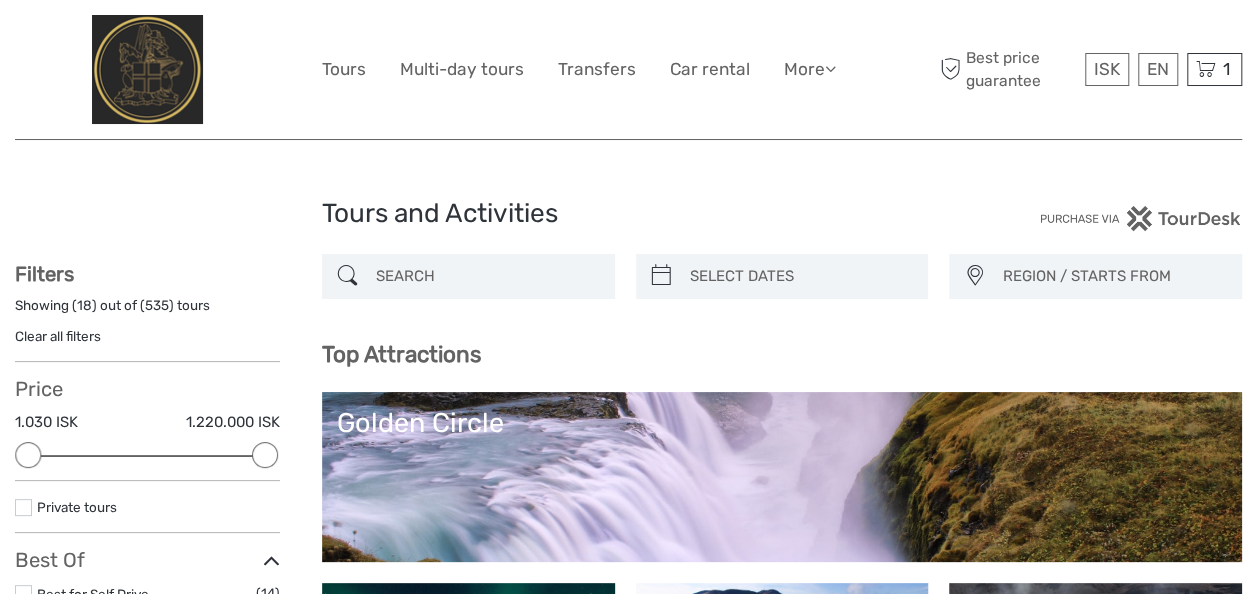 scroll, scrollTop: 0, scrollLeft: 0, axis: both 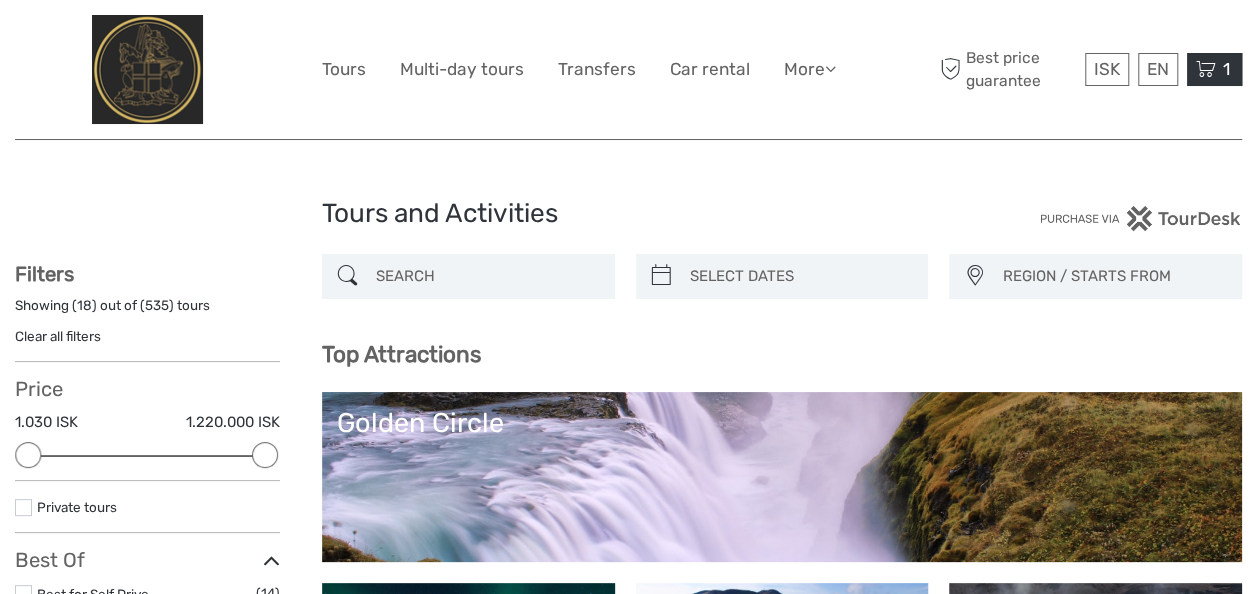 click at bounding box center (1206, 69) 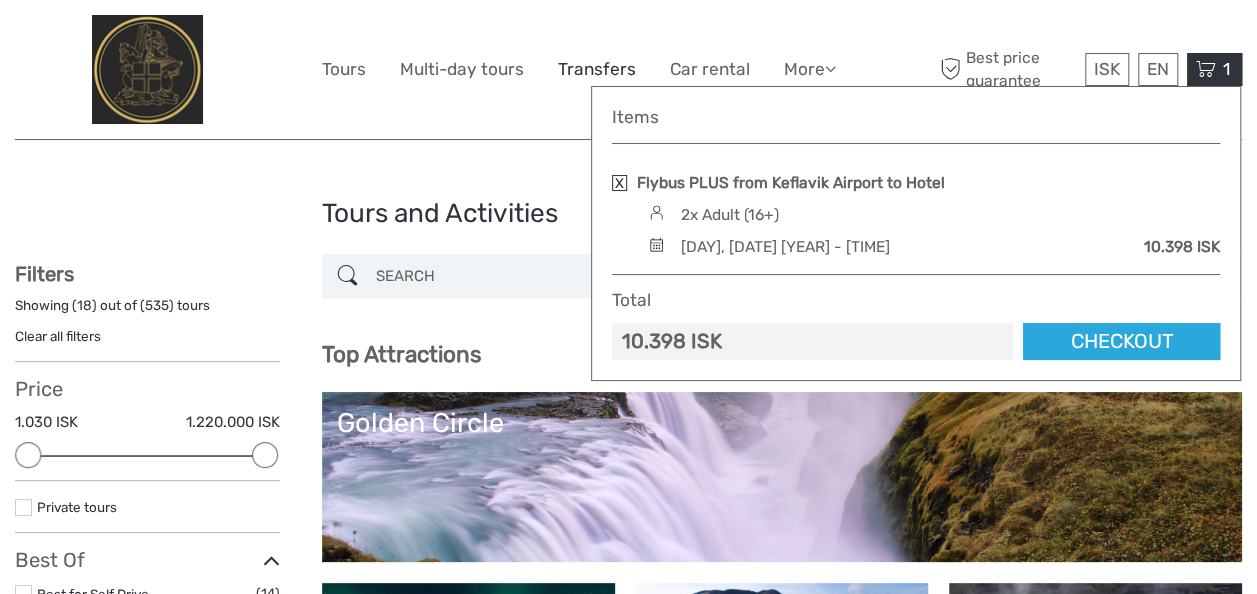 click on "Transfers" at bounding box center (597, 69) 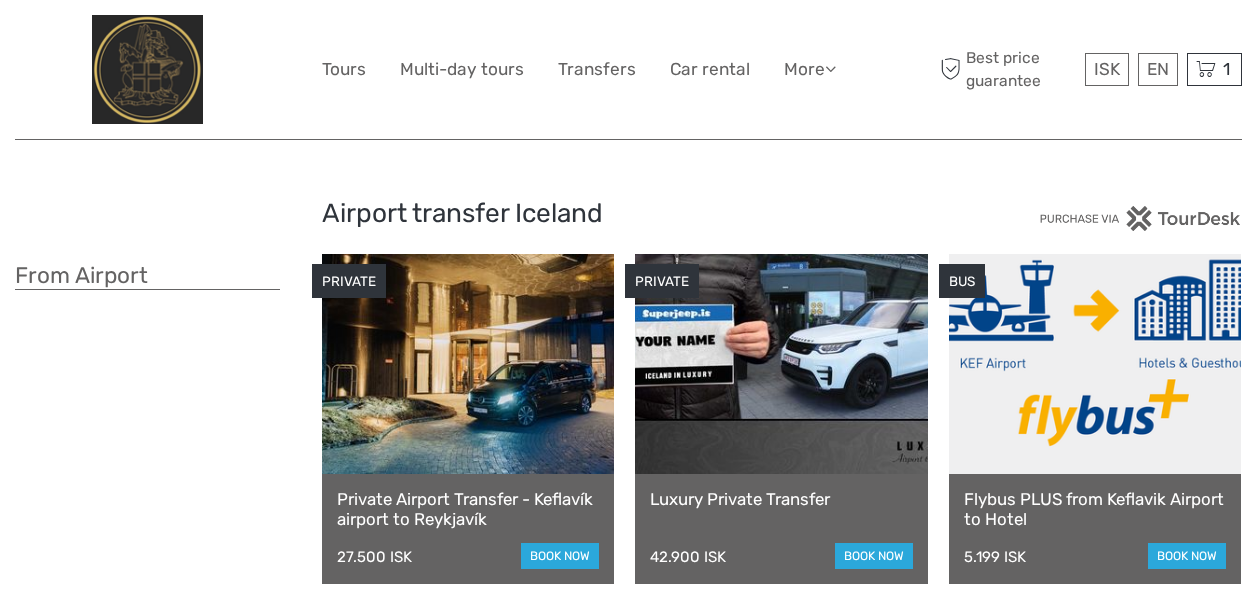 scroll, scrollTop: 0, scrollLeft: 0, axis: both 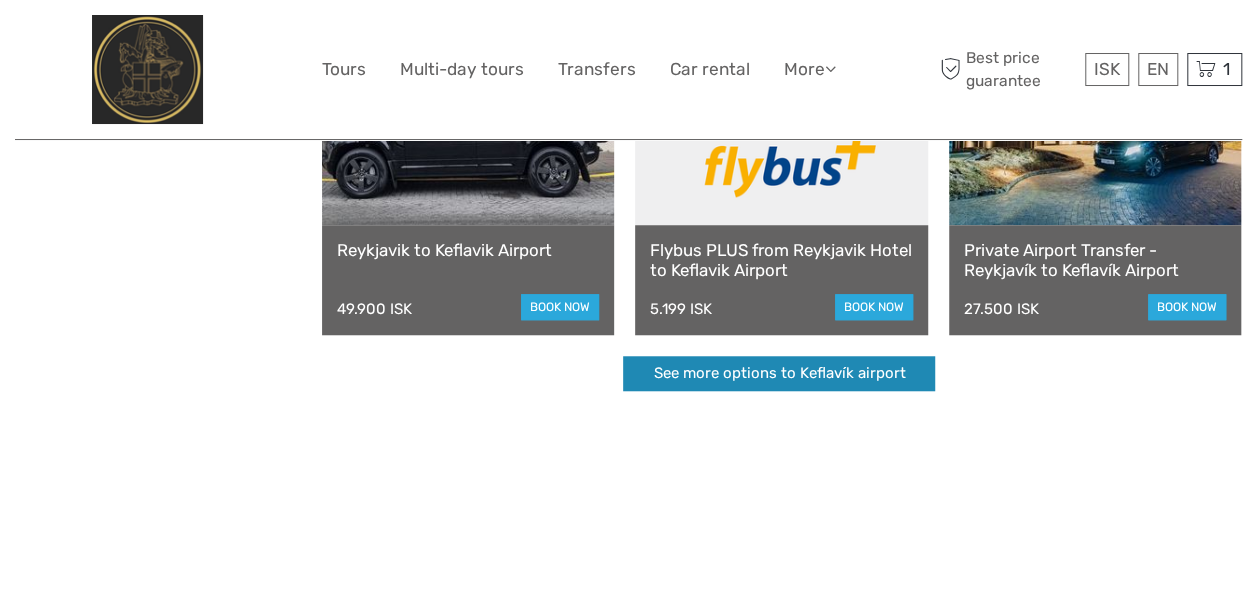 click on "See more options to Keflavík airport" at bounding box center [779, 373] 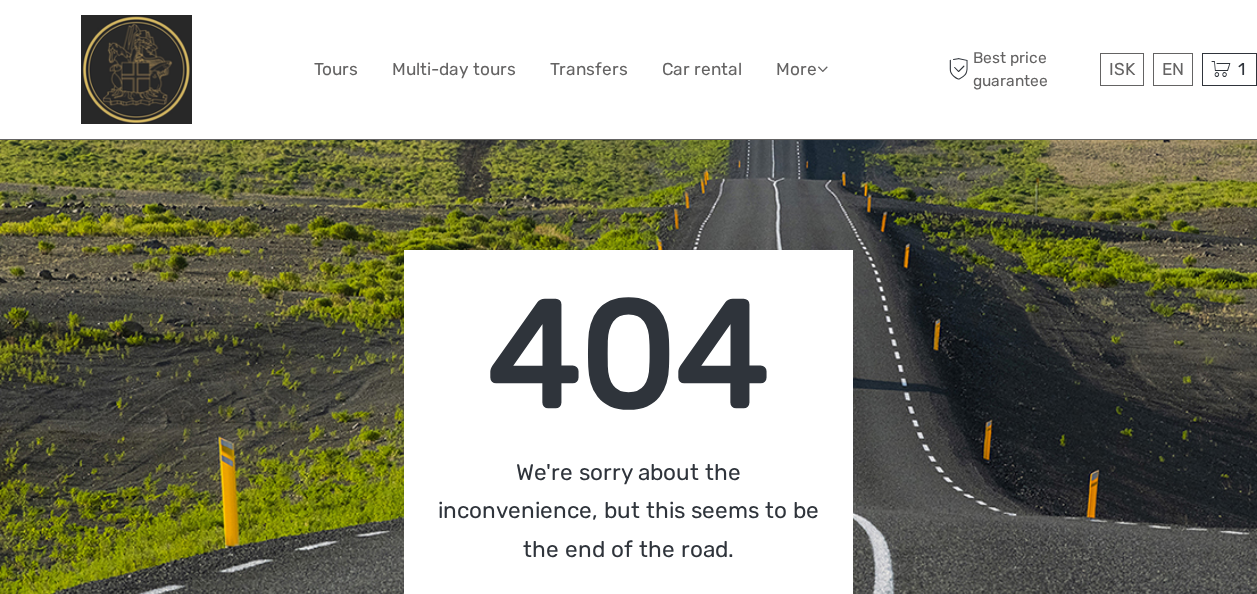scroll, scrollTop: 0, scrollLeft: 0, axis: both 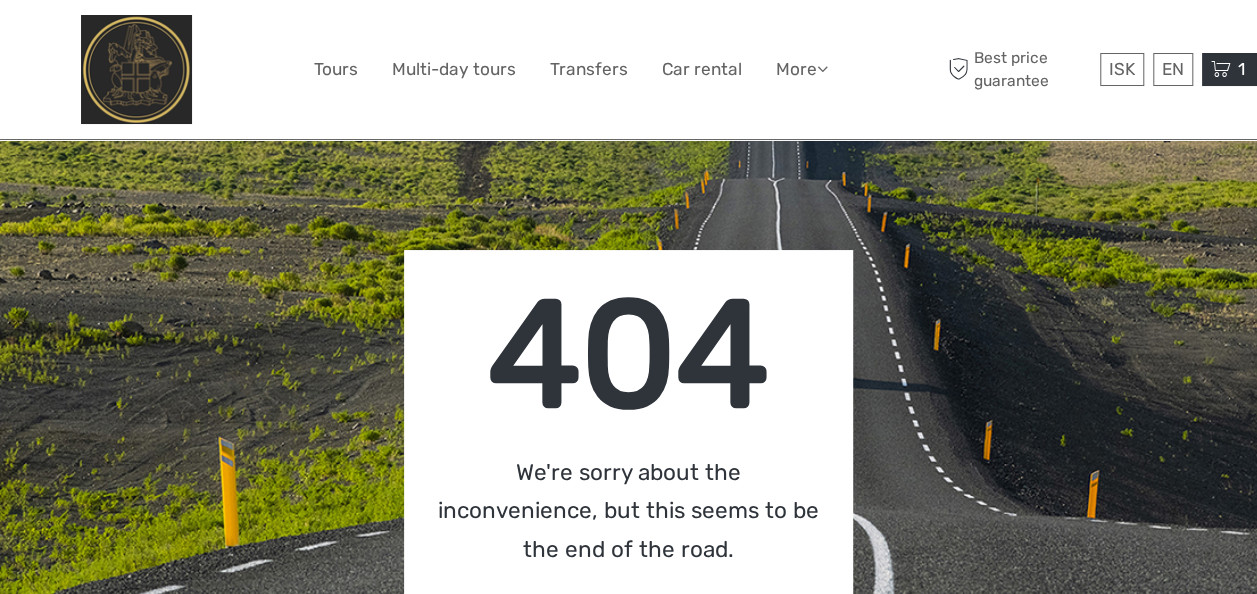 click at bounding box center (1221, 69) 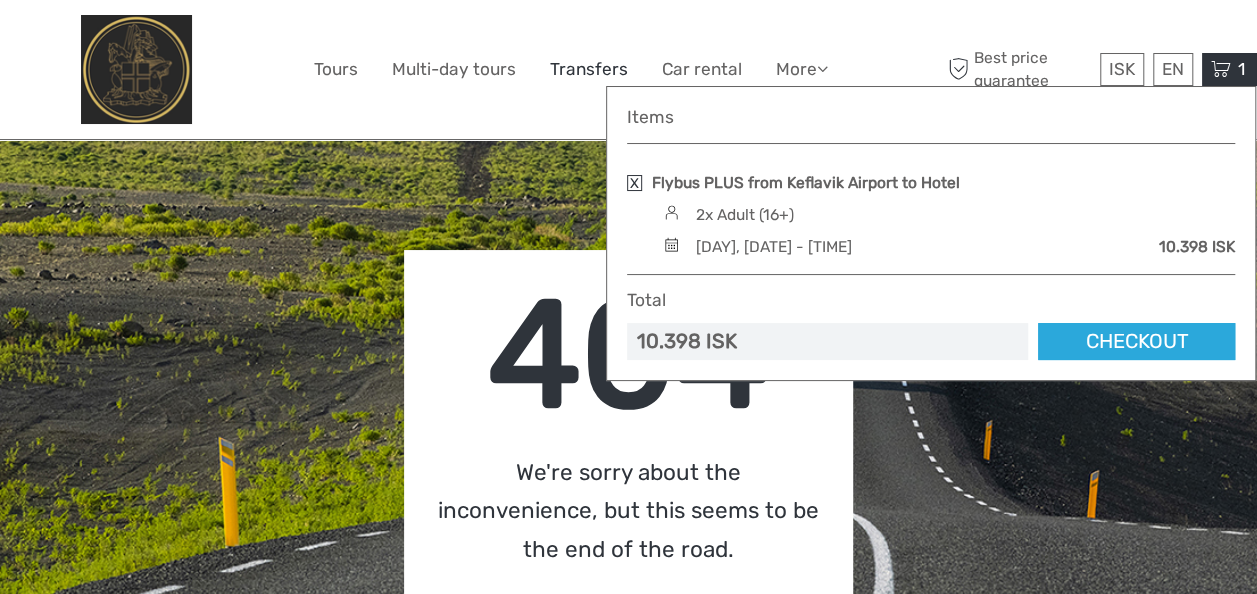 click on "Transfers" at bounding box center (589, 69) 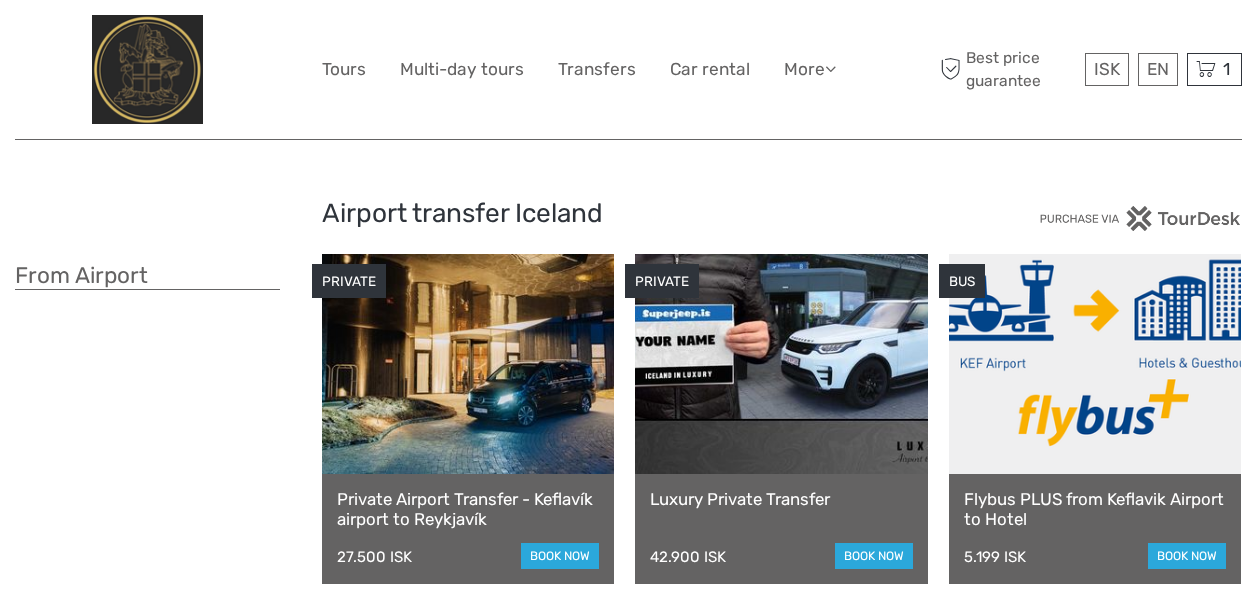 scroll, scrollTop: 0, scrollLeft: 0, axis: both 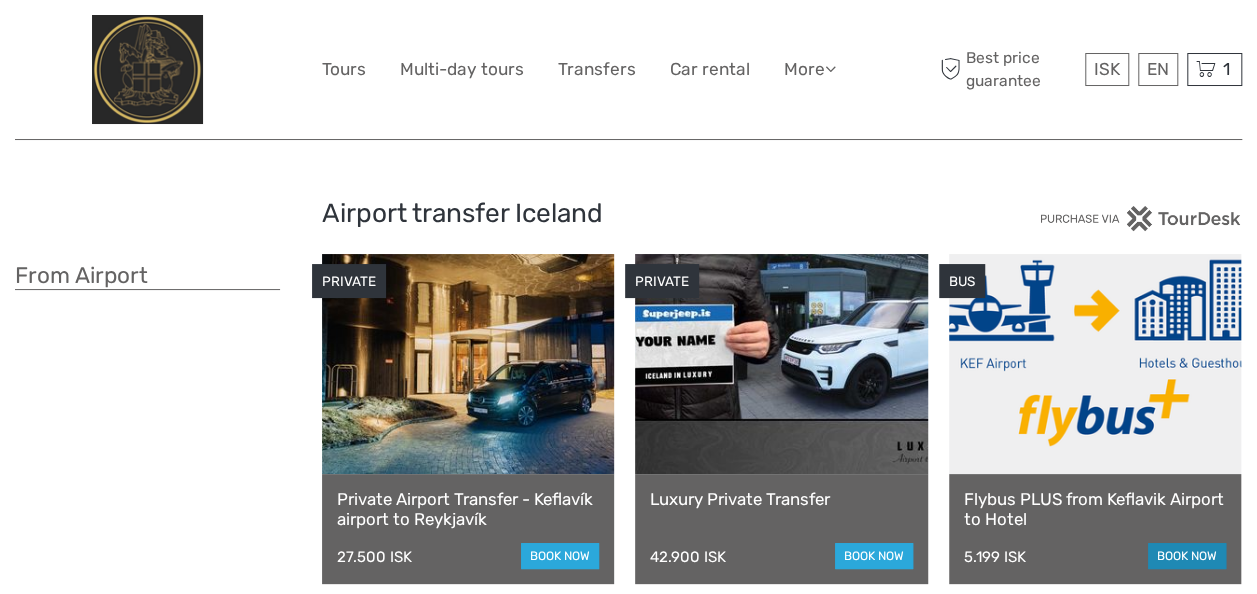 click on "book now" at bounding box center (1187, 556) 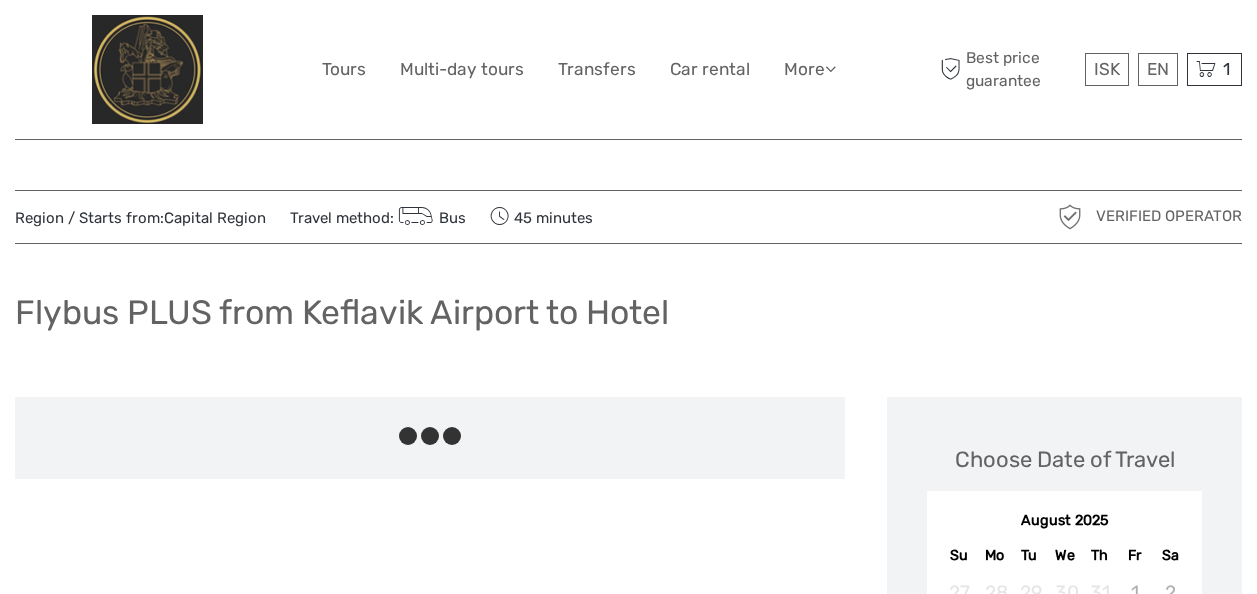 scroll, scrollTop: 0, scrollLeft: 0, axis: both 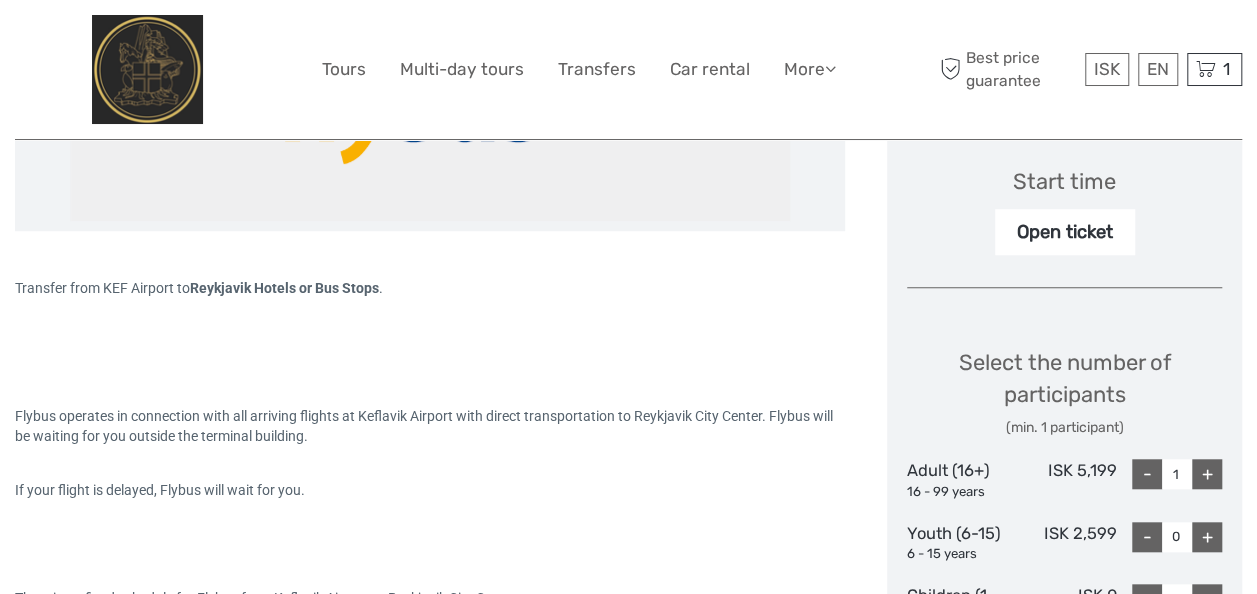 click on "Start time" at bounding box center [1064, 181] 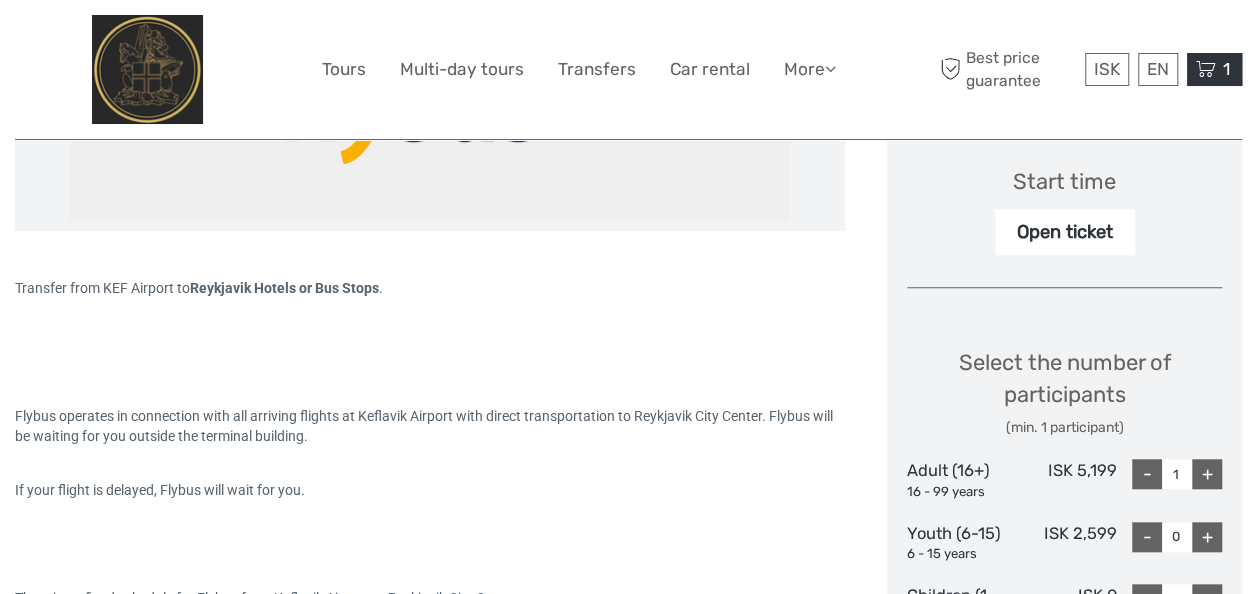 click on "1
Items
Flybus PLUS from Keflavik Airport to Hotel
2x Adult (16+)
Wednesday, 06 August 2025 - 12:00 AM
10.398 ISK
Total
10.398 ISK
Checkout
The shopping cart is empty." at bounding box center [1214, 69] 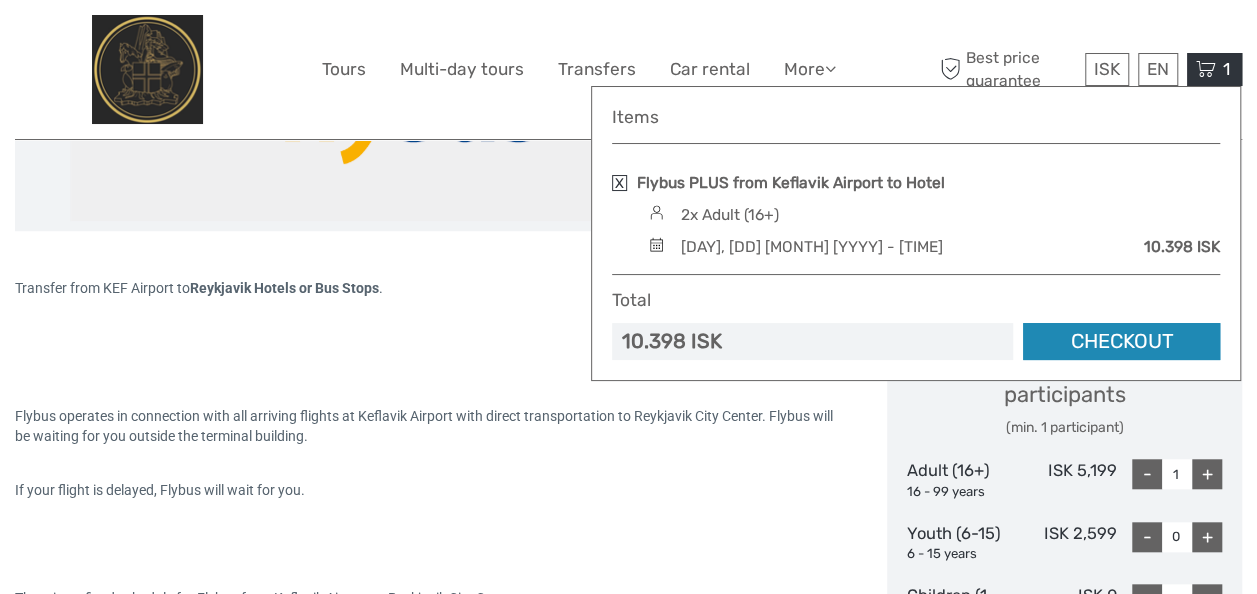click on "Checkout" at bounding box center [1121, 341] 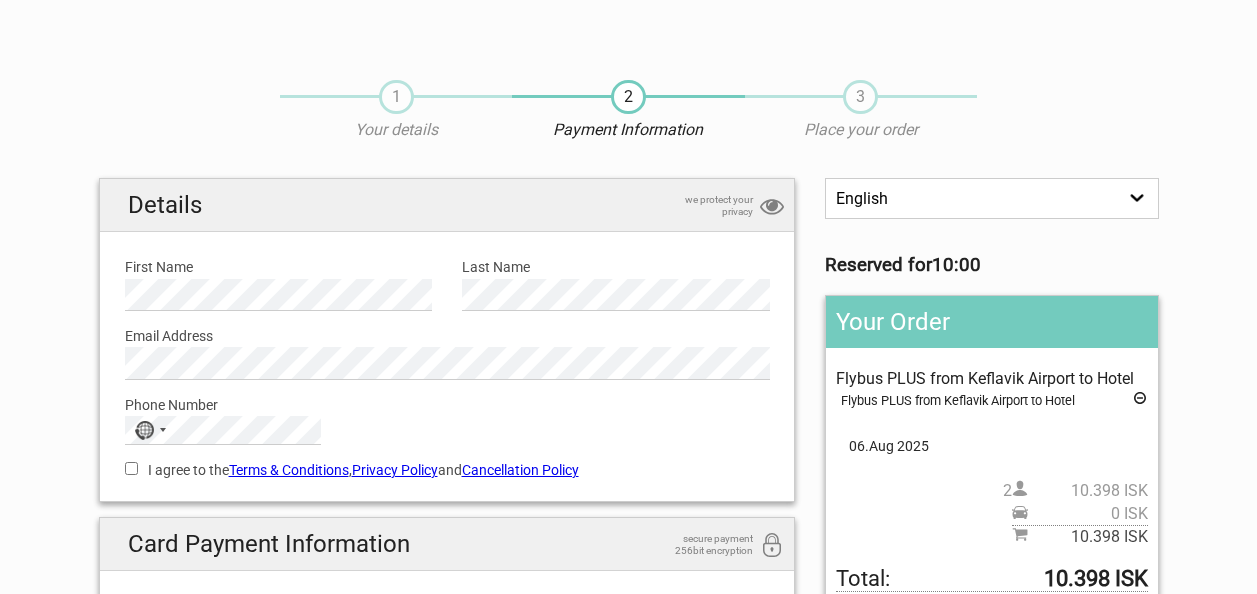 scroll, scrollTop: 0, scrollLeft: 0, axis: both 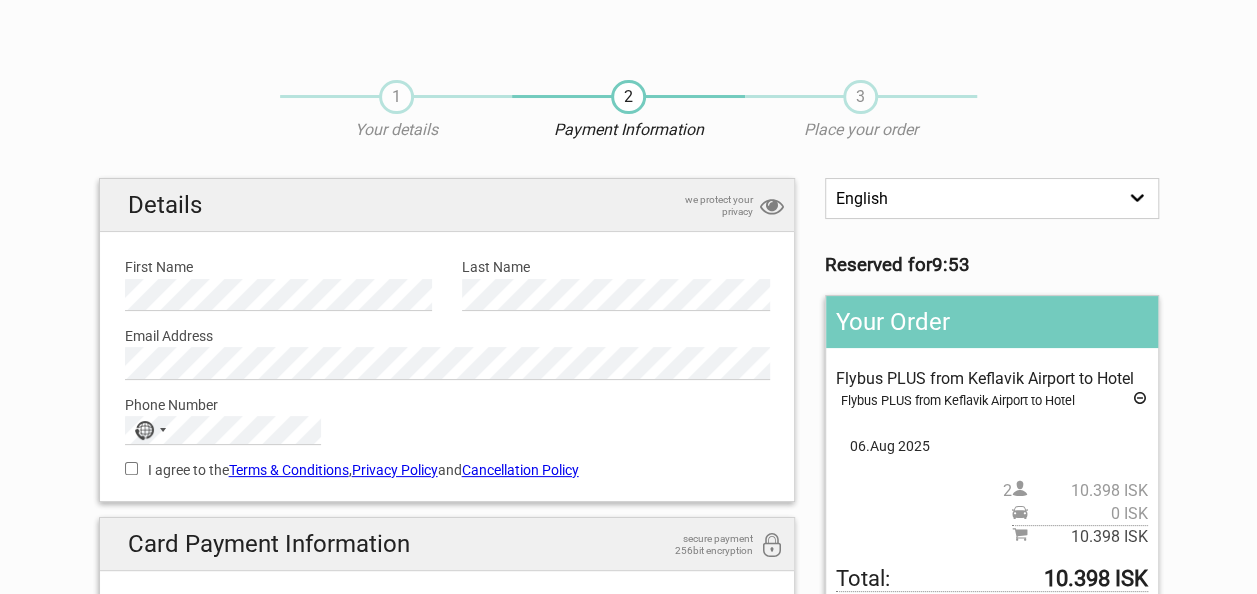 click on "I agree to the  Terms & Conditions ,  Privacy Policy  and  Cancellation Policy" at bounding box center [131, 468] 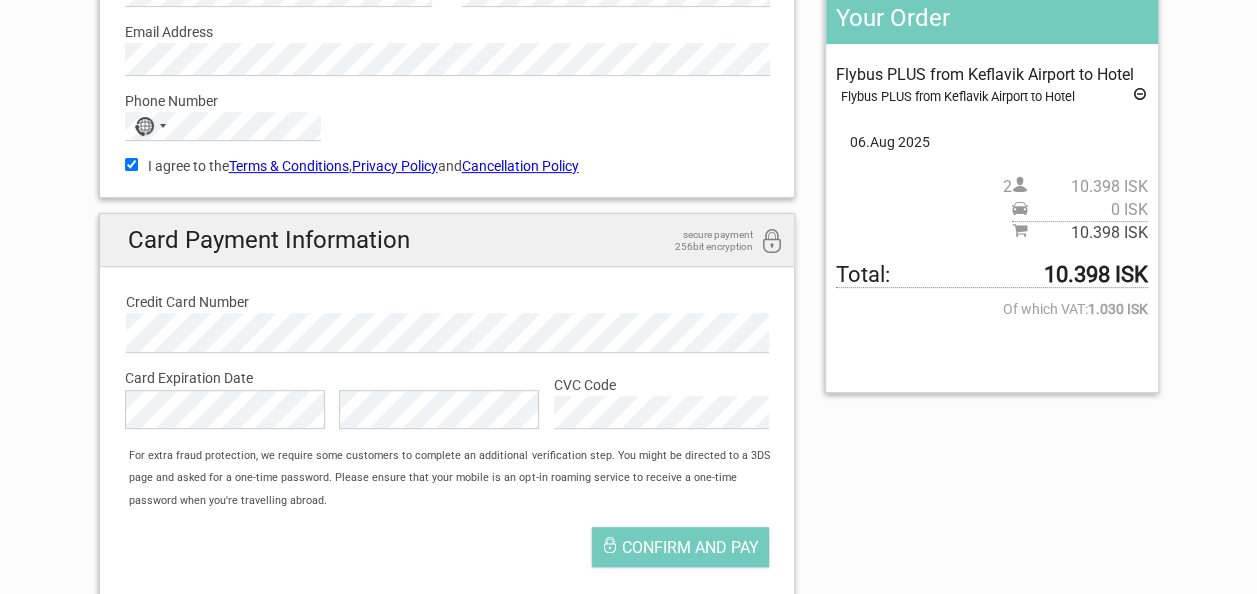 scroll, scrollTop: 306, scrollLeft: 0, axis: vertical 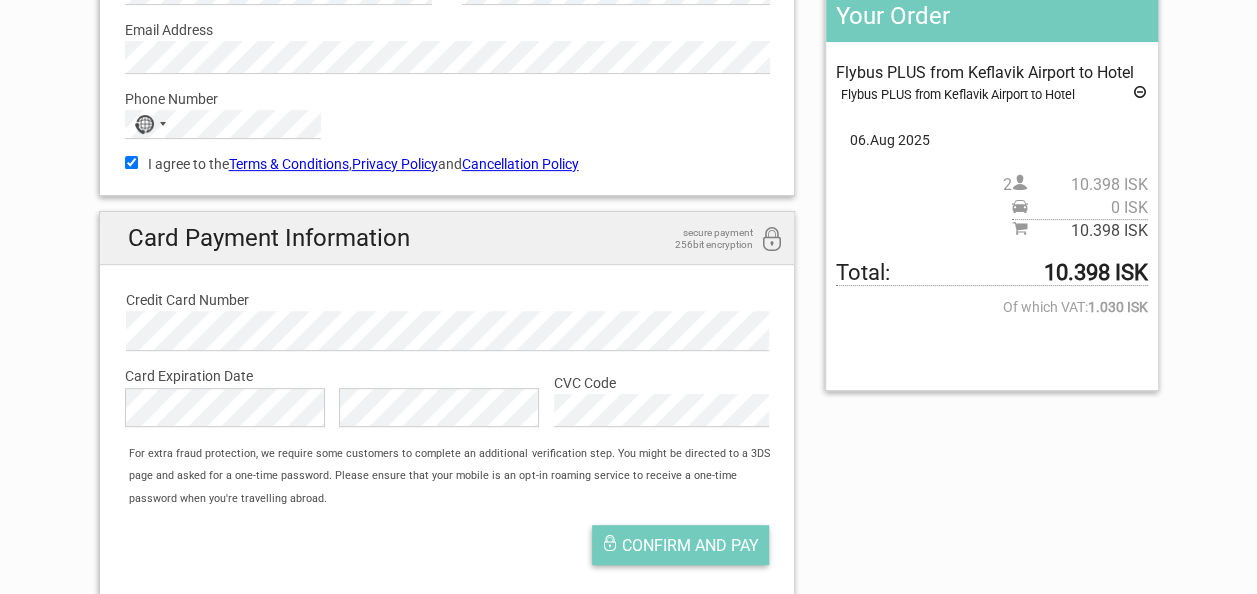 click on "Confirm and pay" at bounding box center [690, 545] 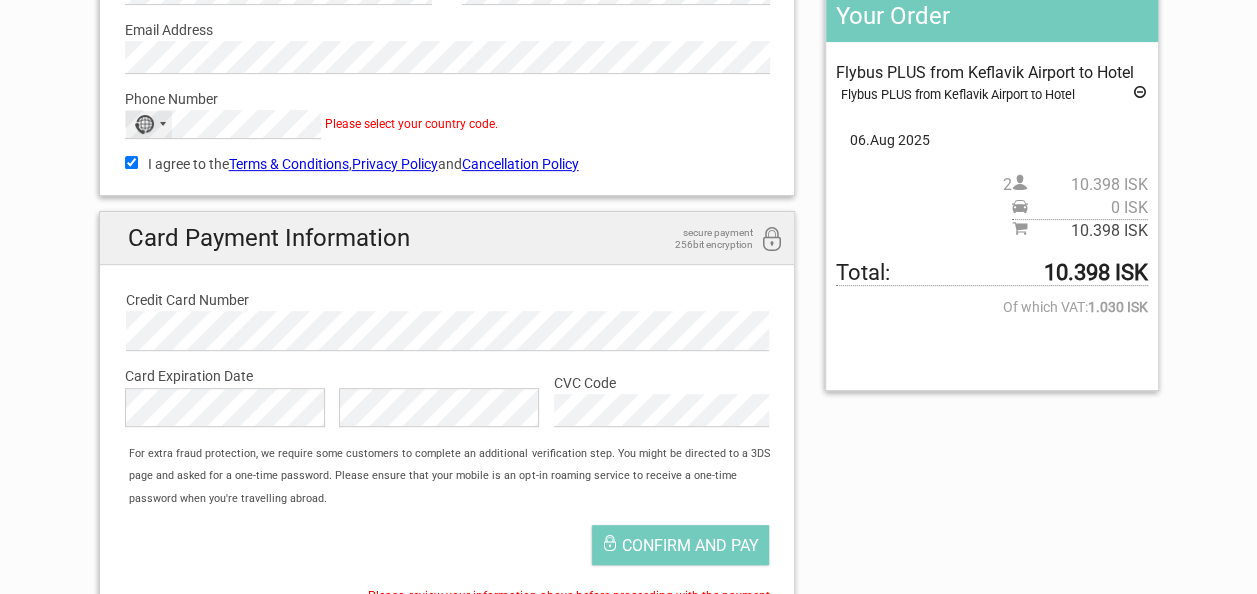 click on "No country selected" at bounding box center [149, 124] 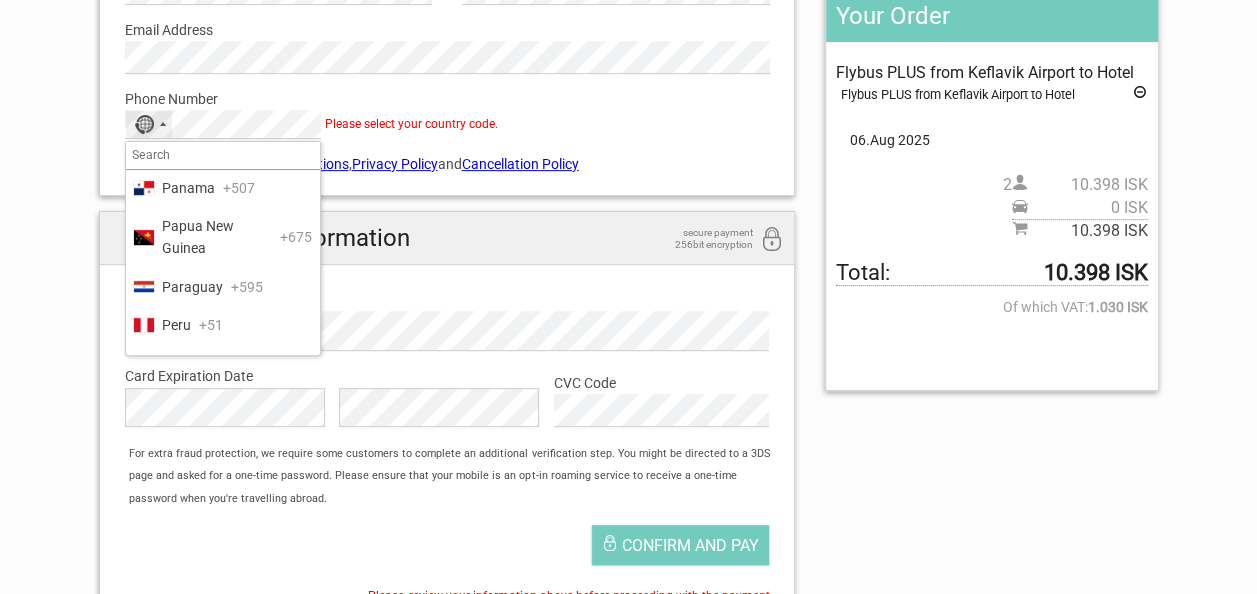 scroll, scrollTop: 9944, scrollLeft: 0, axis: vertical 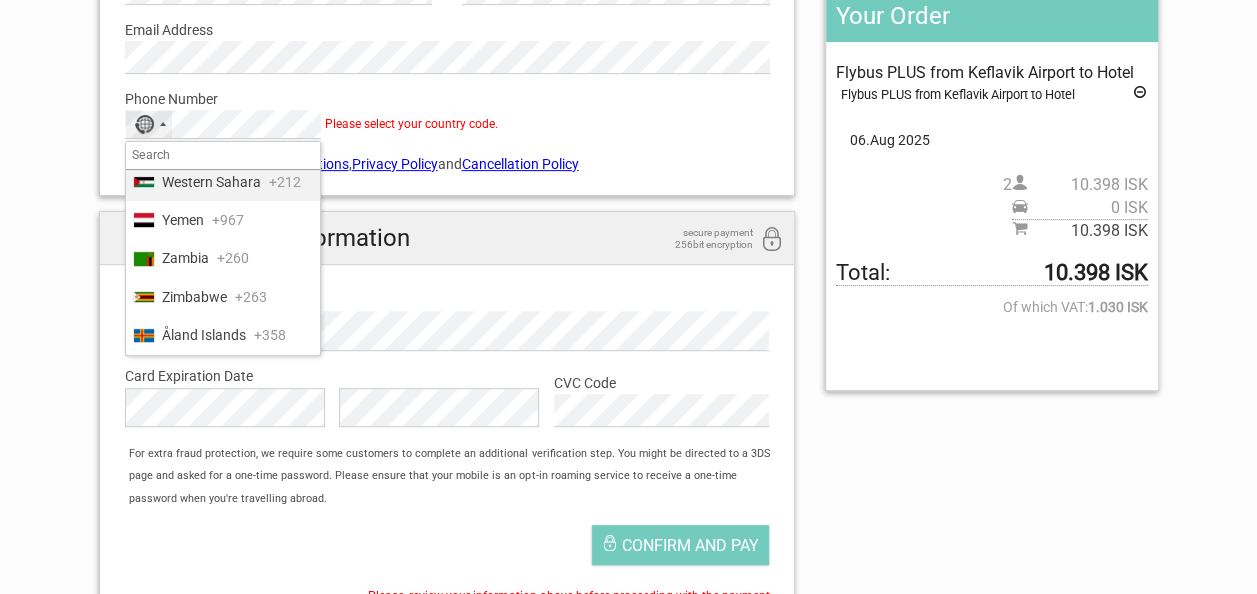 click at bounding box center [223, 156] 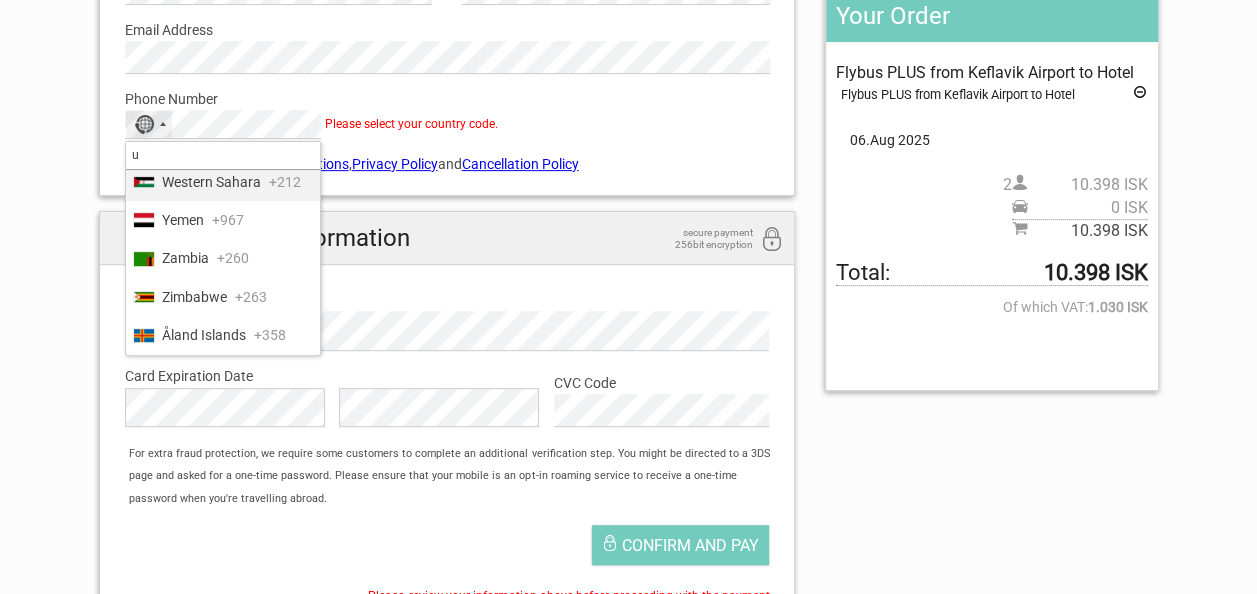 scroll, scrollTop: 0, scrollLeft: 0, axis: both 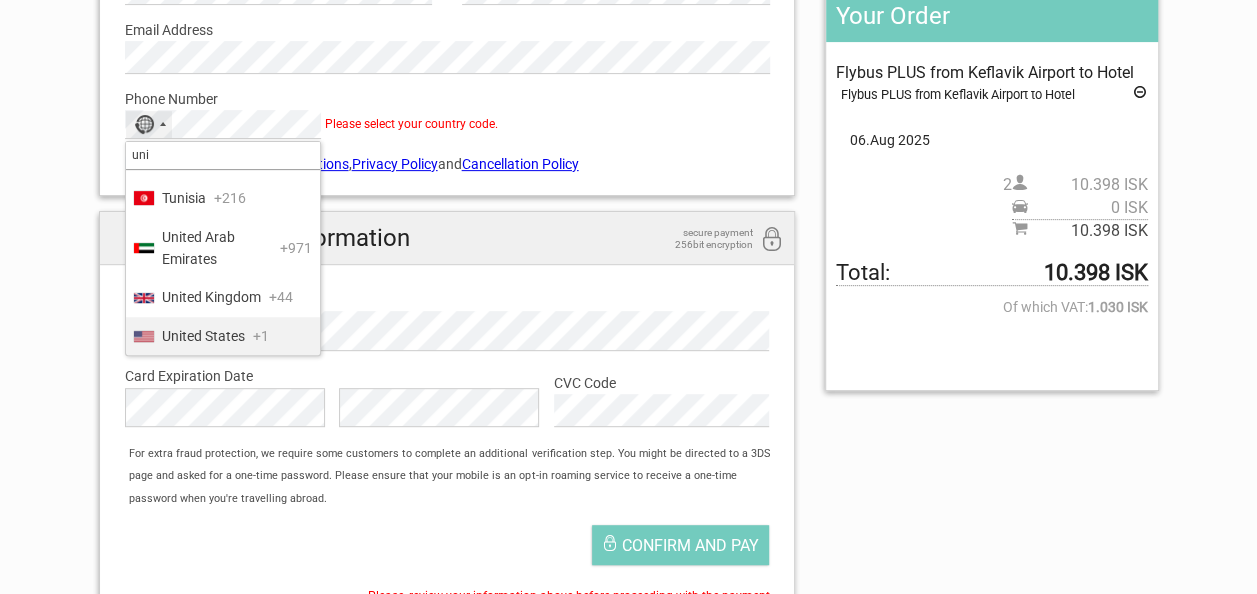 type on "uni" 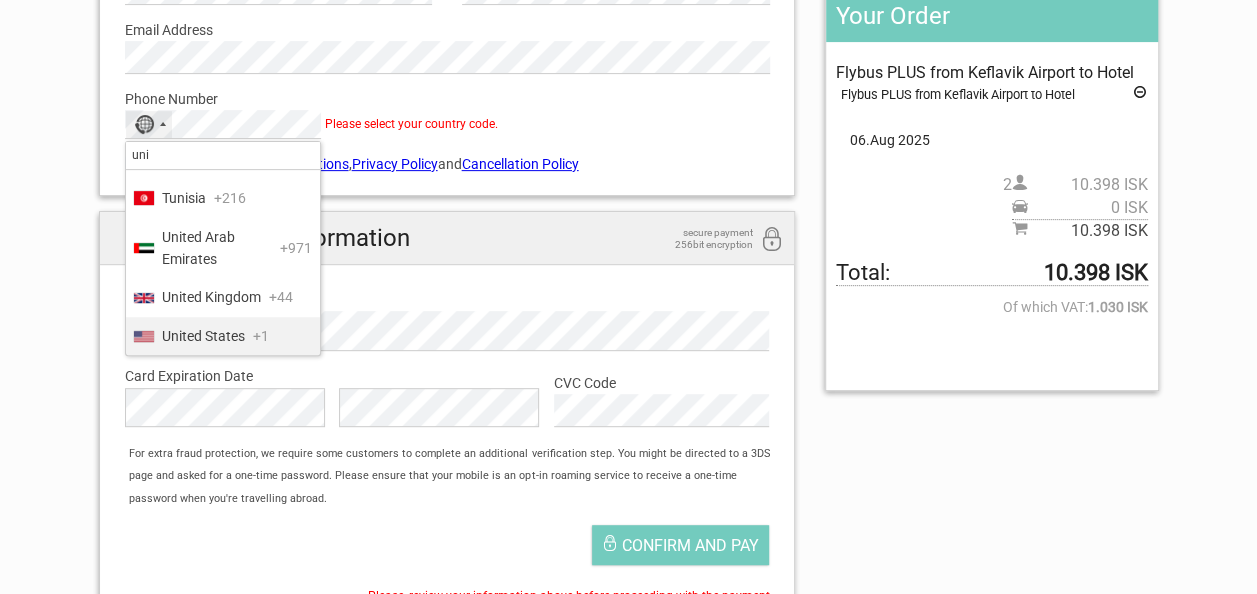 click on "United States" at bounding box center (203, 336) 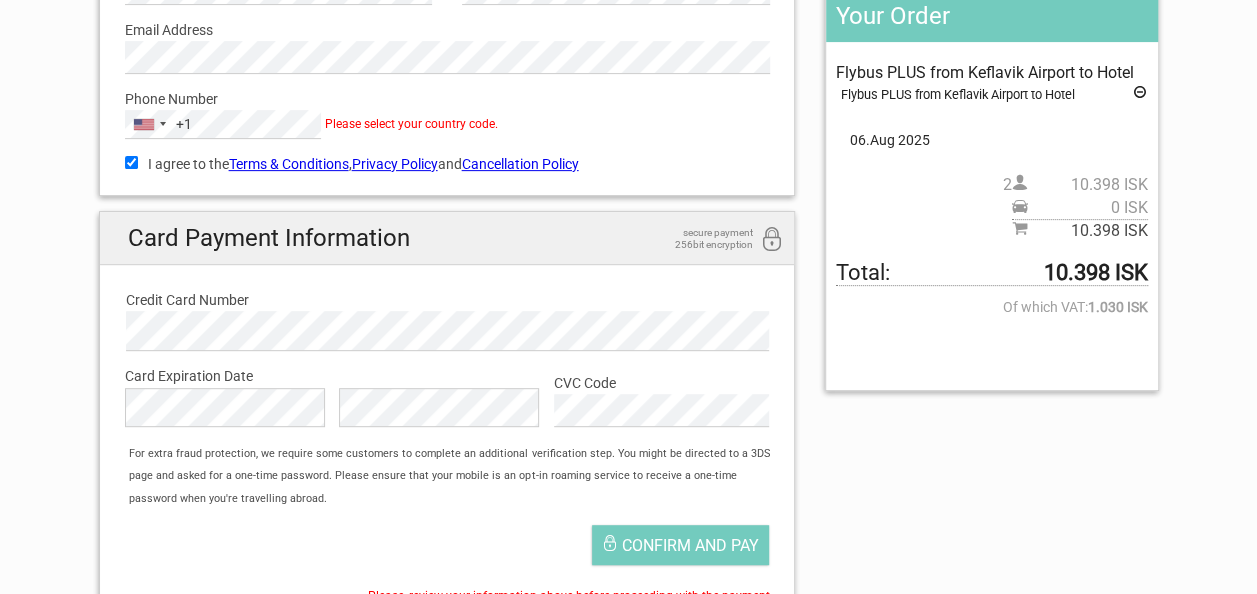 click on "Phone Number
United States +1 +1 uni 5 results found Réunion +262 Tunisia +216 United Arab Emirates +971 United Kingdom +44 United States +1
Please provide us with your phone number.
Please check that your phone number is correct.
Please select your country code.
This doesn't look like the right number of digits!" at bounding box center (447, 106) 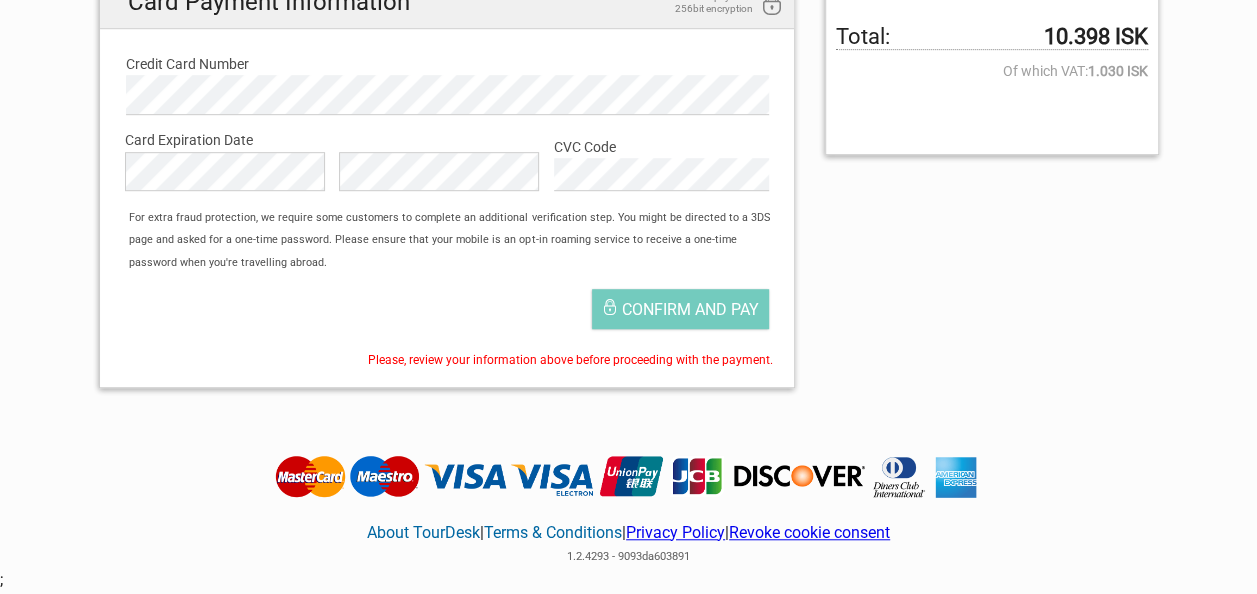 scroll, scrollTop: 560, scrollLeft: 0, axis: vertical 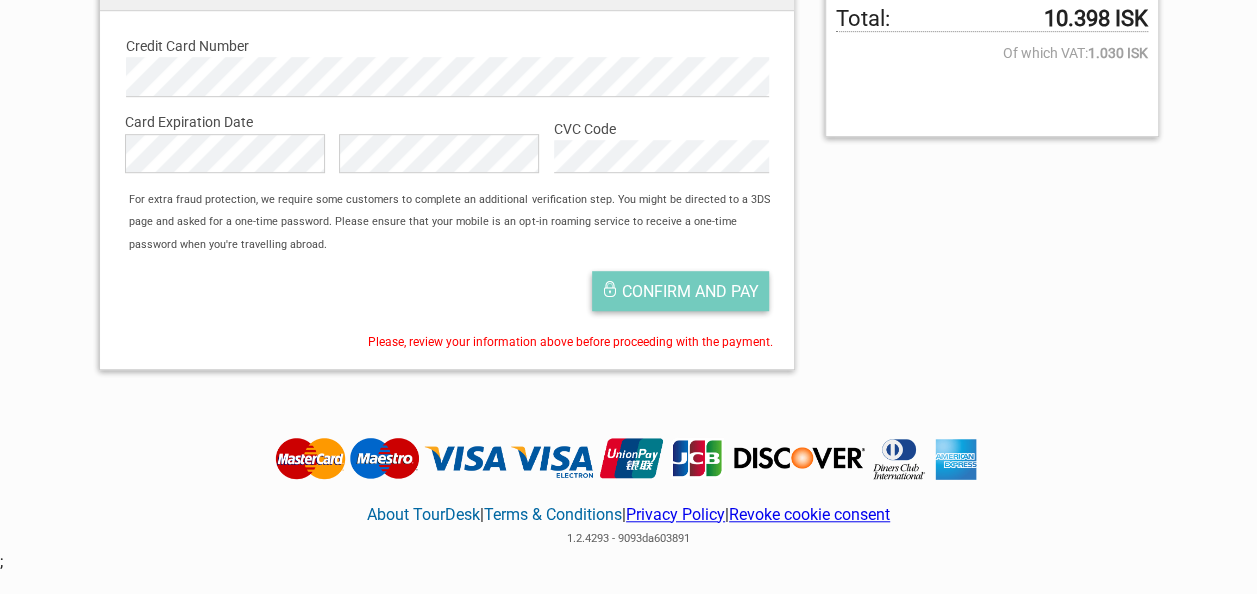 click on "Confirm and pay" at bounding box center [690, 291] 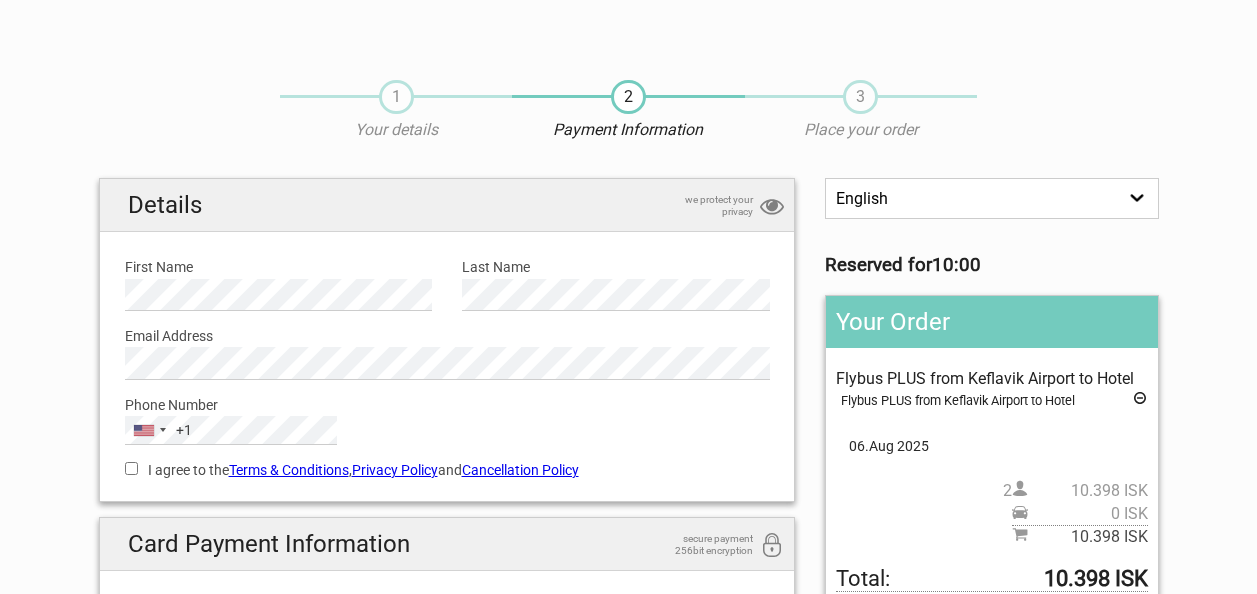scroll, scrollTop: 0, scrollLeft: 0, axis: both 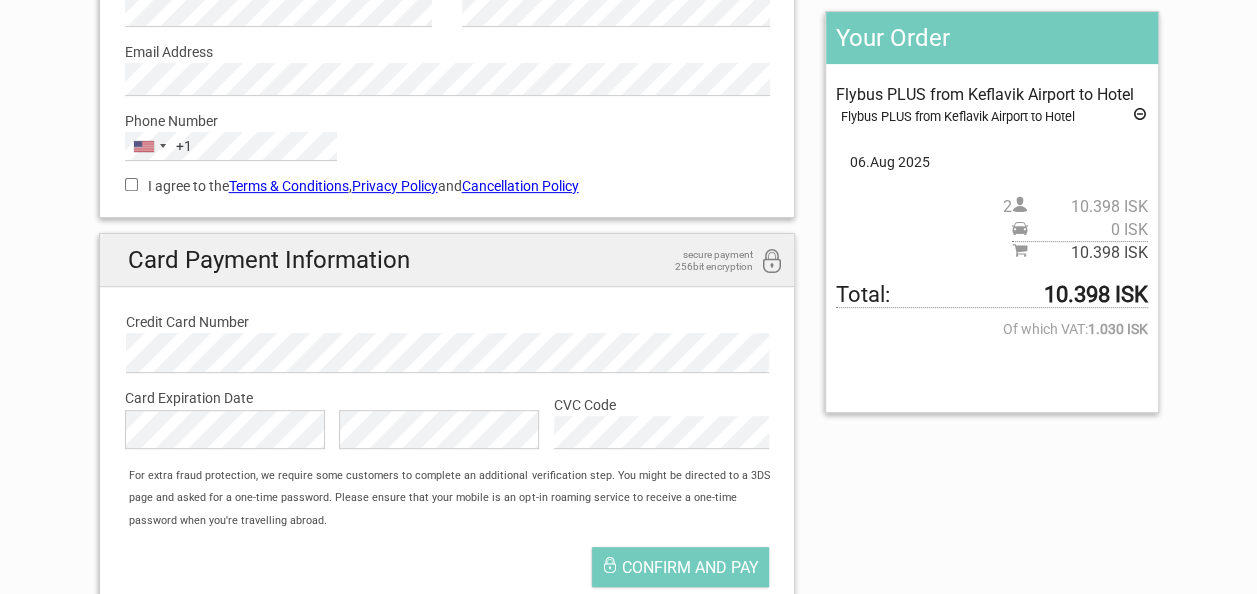 click on "Cancellation Policy" at bounding box center [520, 186] 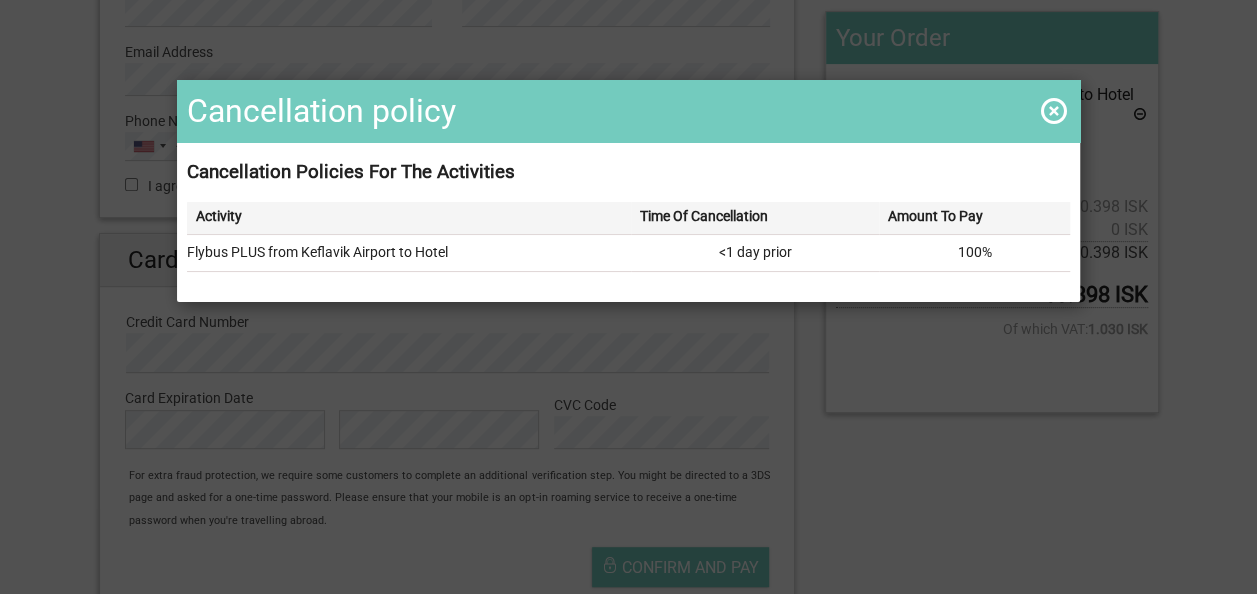 click at bounding box center (1054, 111) 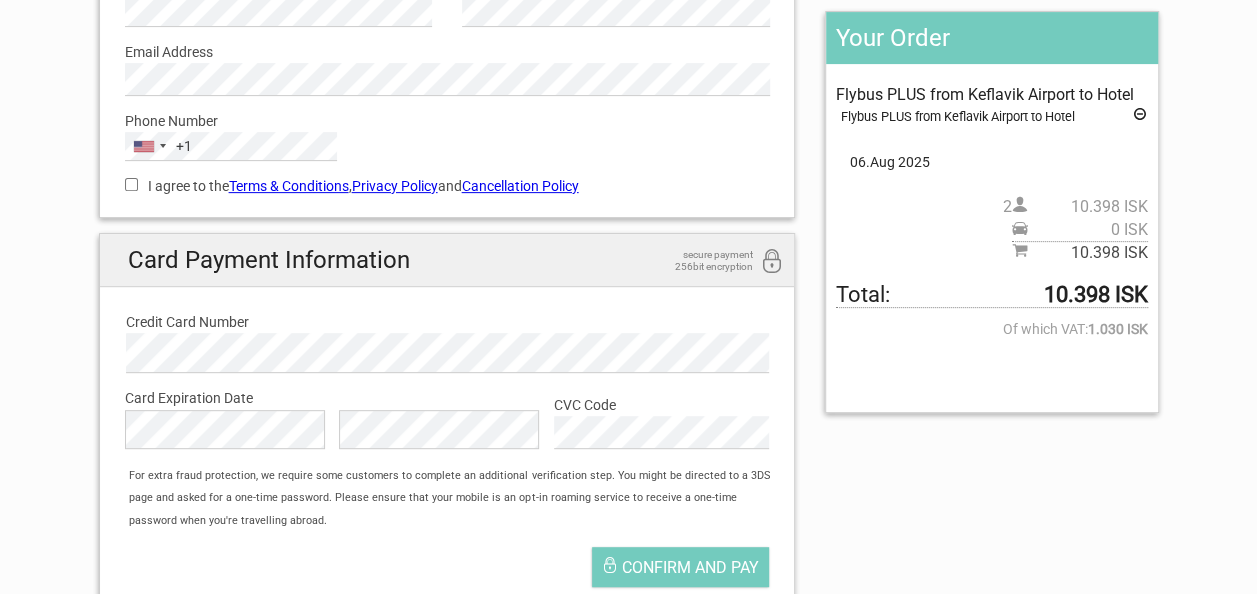 click on "I agree to the  Terms & Conditions ,  Privacy Policy  and  Cancellation Policy" at bounding box center (131, 184) 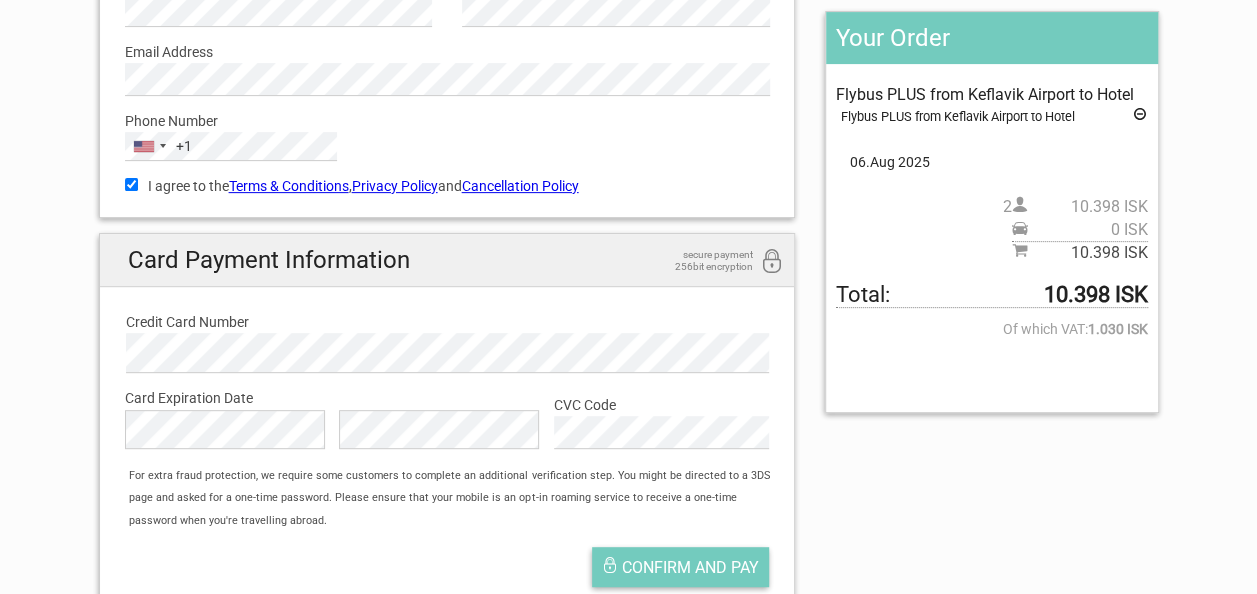 click on "Confirm and pay" at bounding box center [690, 567] 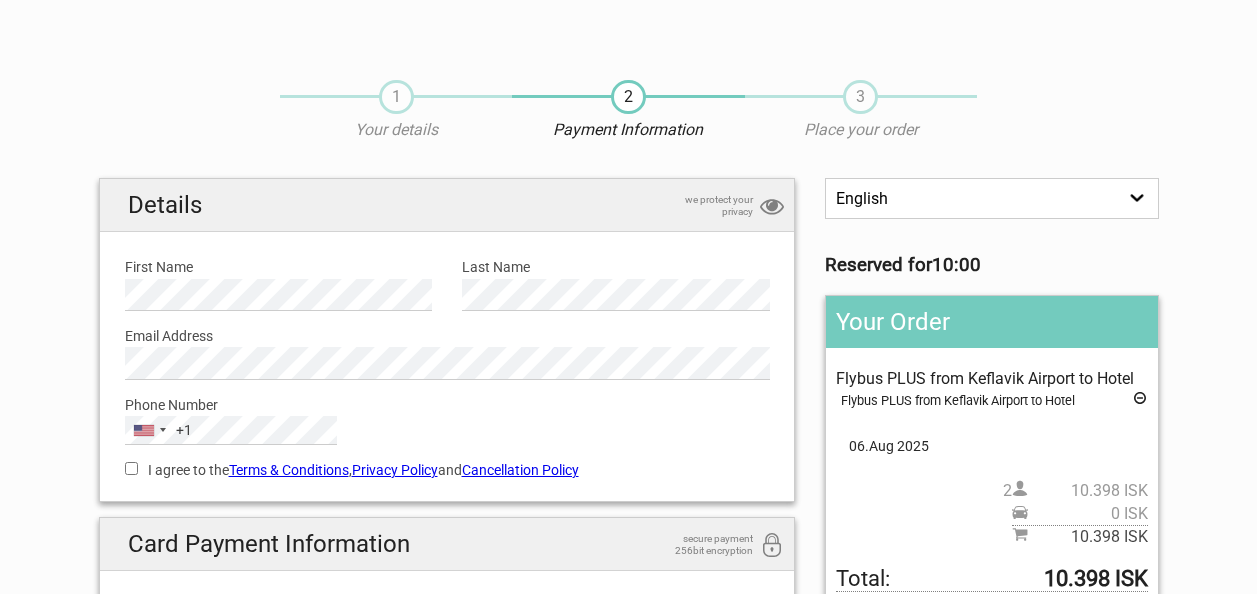 scroll, scrollTop: 0, scrollLeft: 0, axis: both 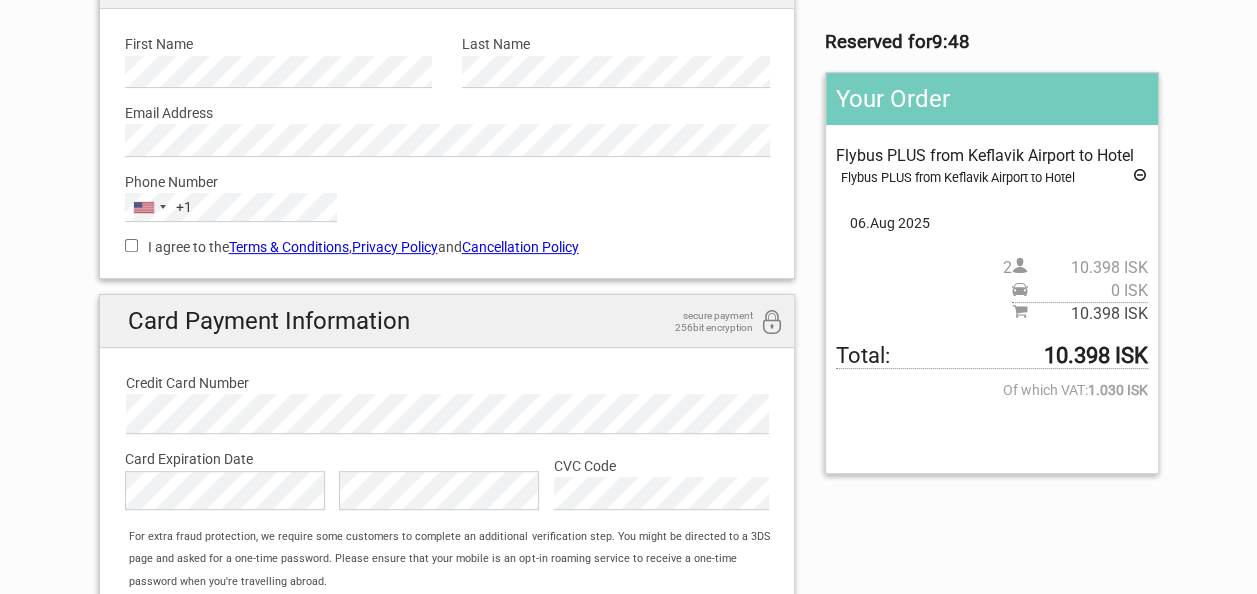 click on "I agree to the  Terms & Conditions ,  Privacy Policy  and  Cancellation Policy" at bounding box center [131, 245] 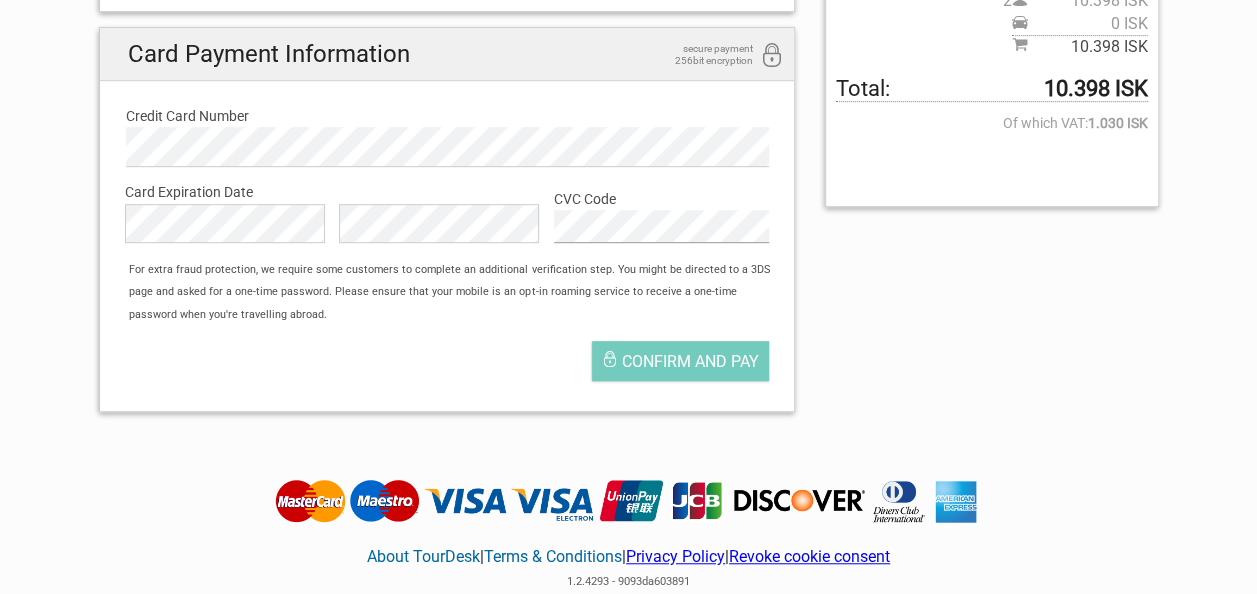 scroll, scrollTop: 493, scrollLeft: 0, axis: vertical 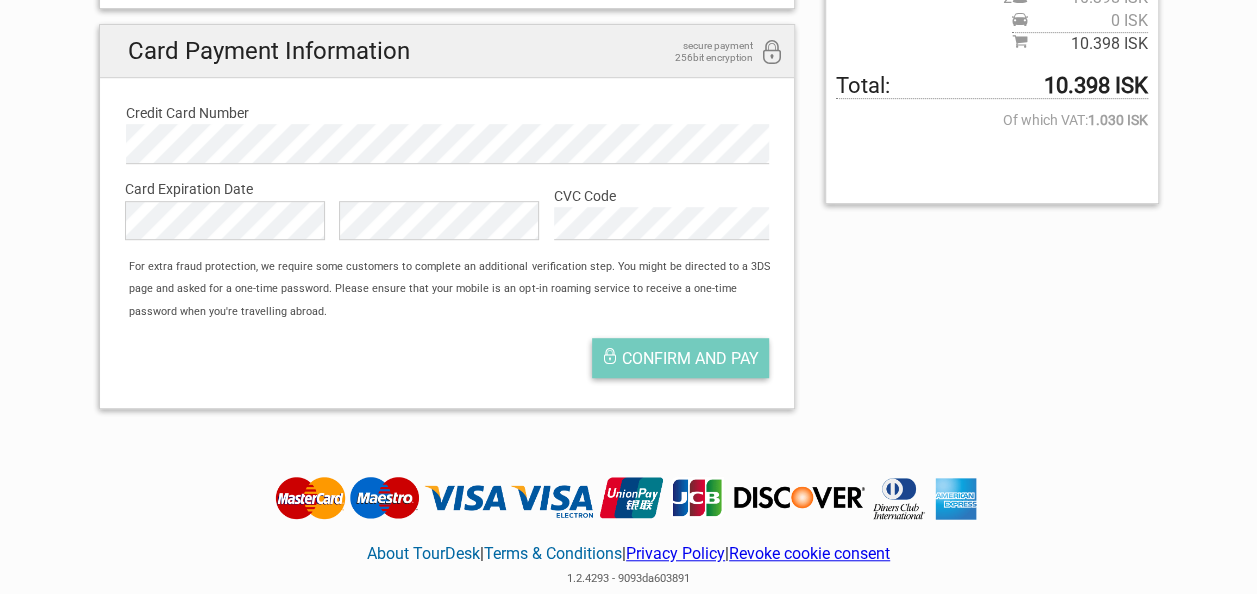 click on "Confirm and pay" at bounding box center (690, 358) 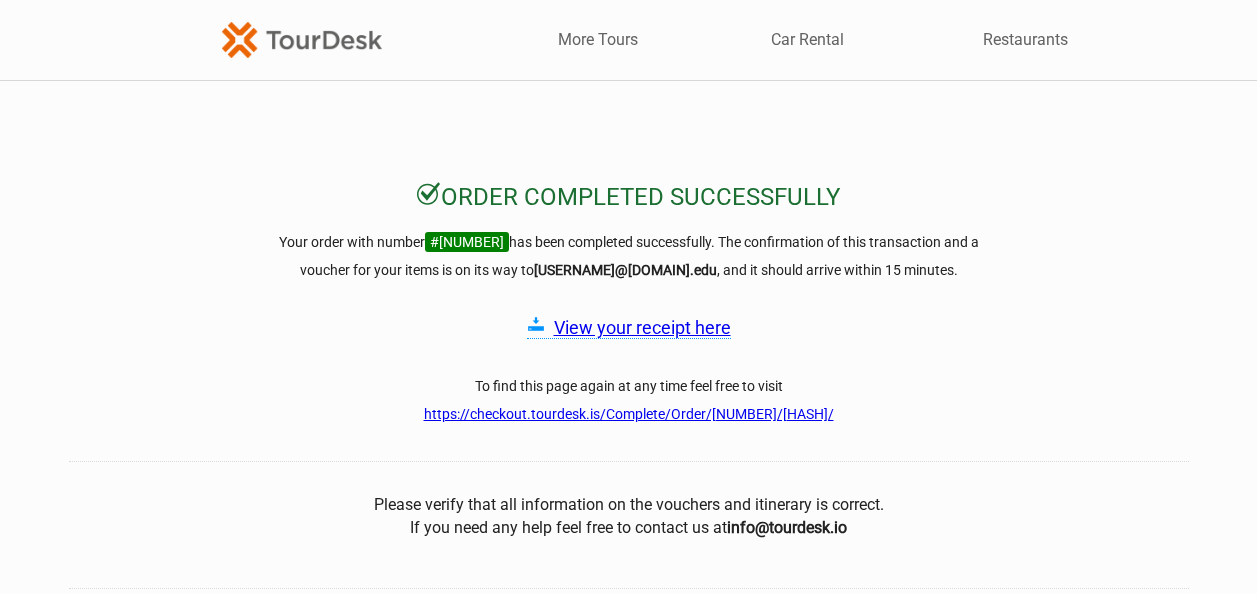 scroll, scrollTop: 0, scrollLeft: 0, axis: both 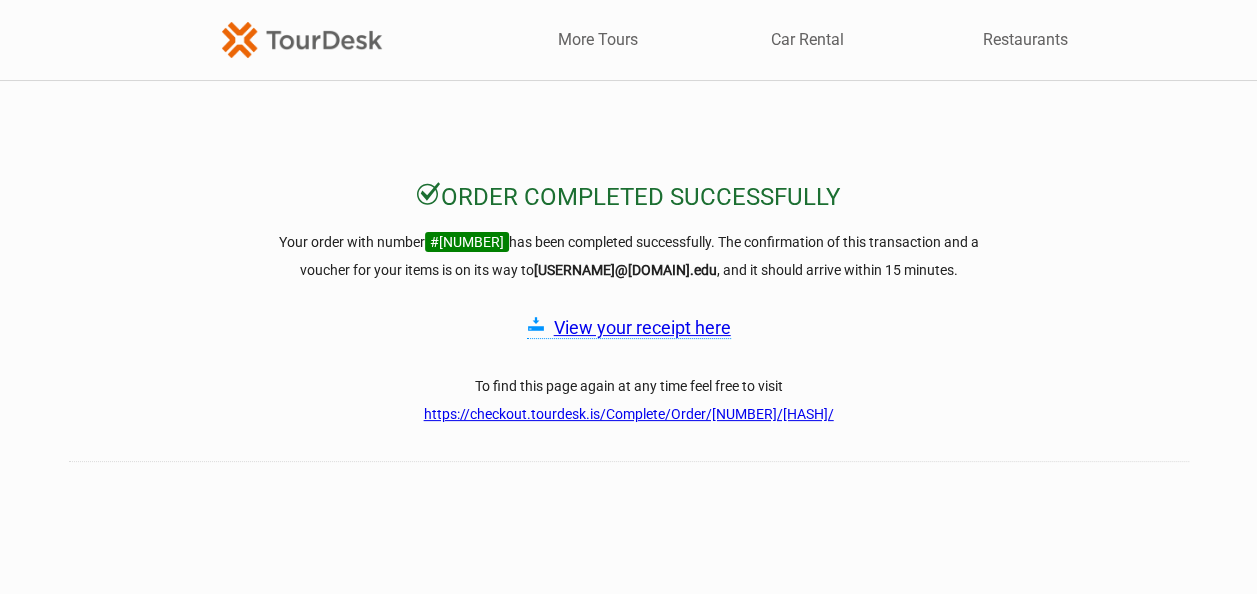 click on "View your receipt here" at bounding box center [642, 327] 